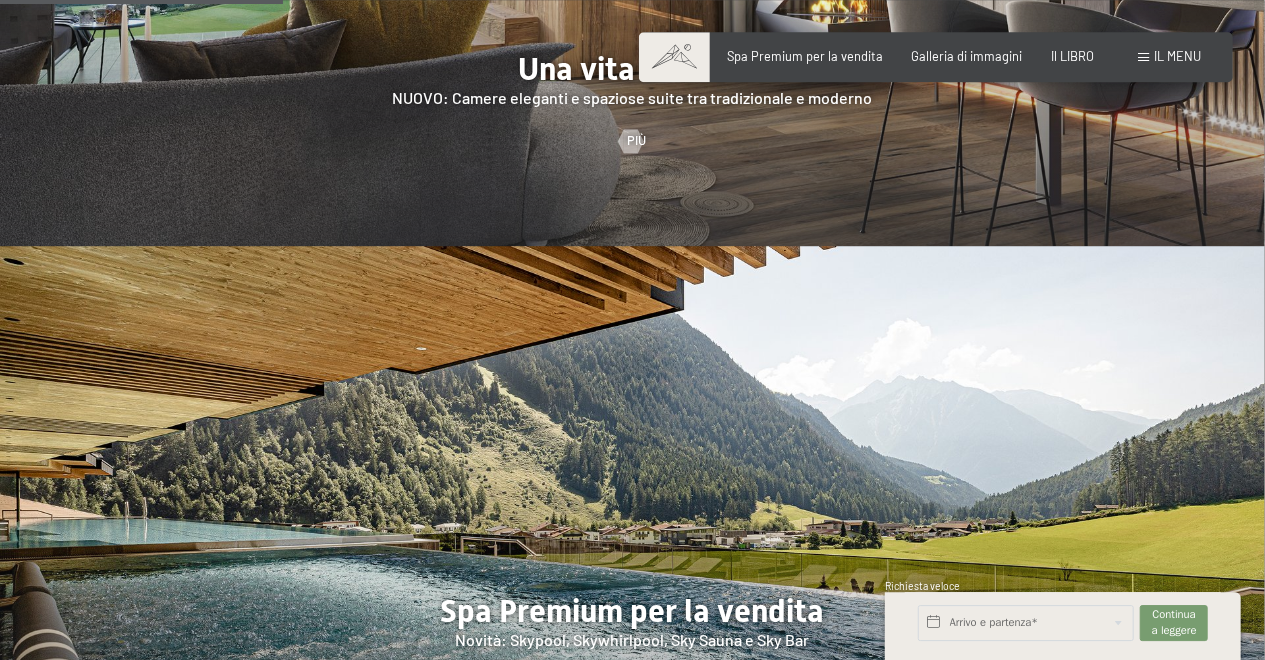 scroll, scrollTop: 1872, scrollLeft: 0, axis: vertical 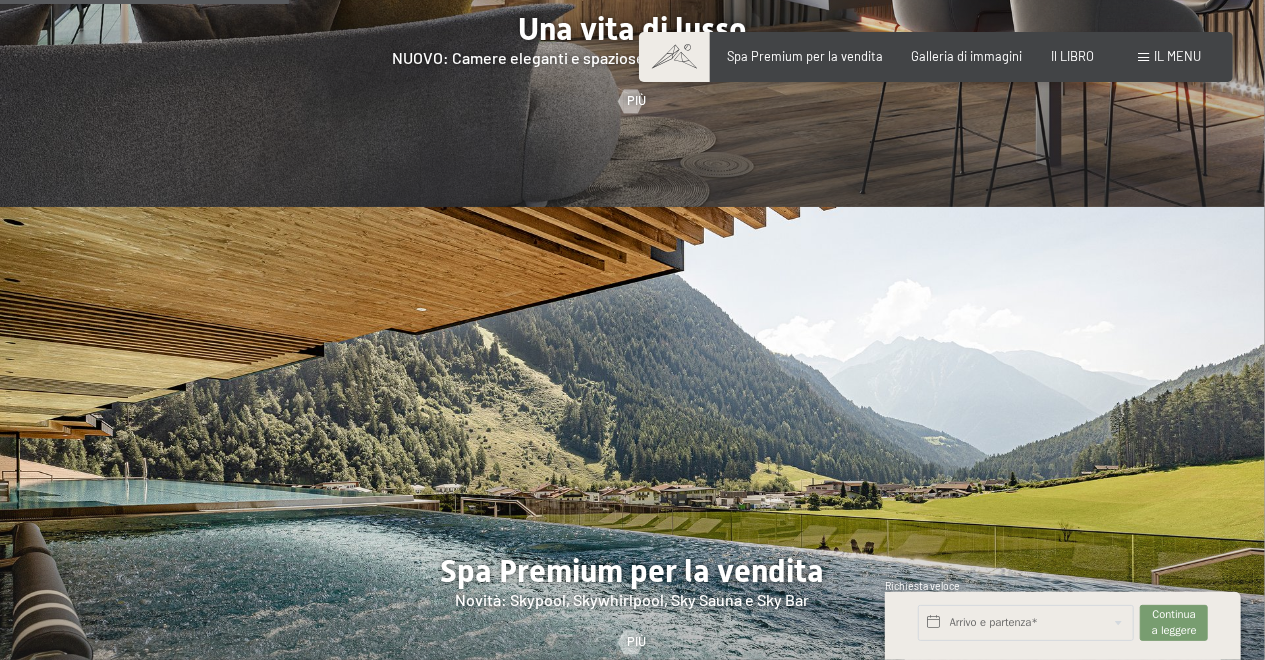 click at bounding box center [1143, 57] 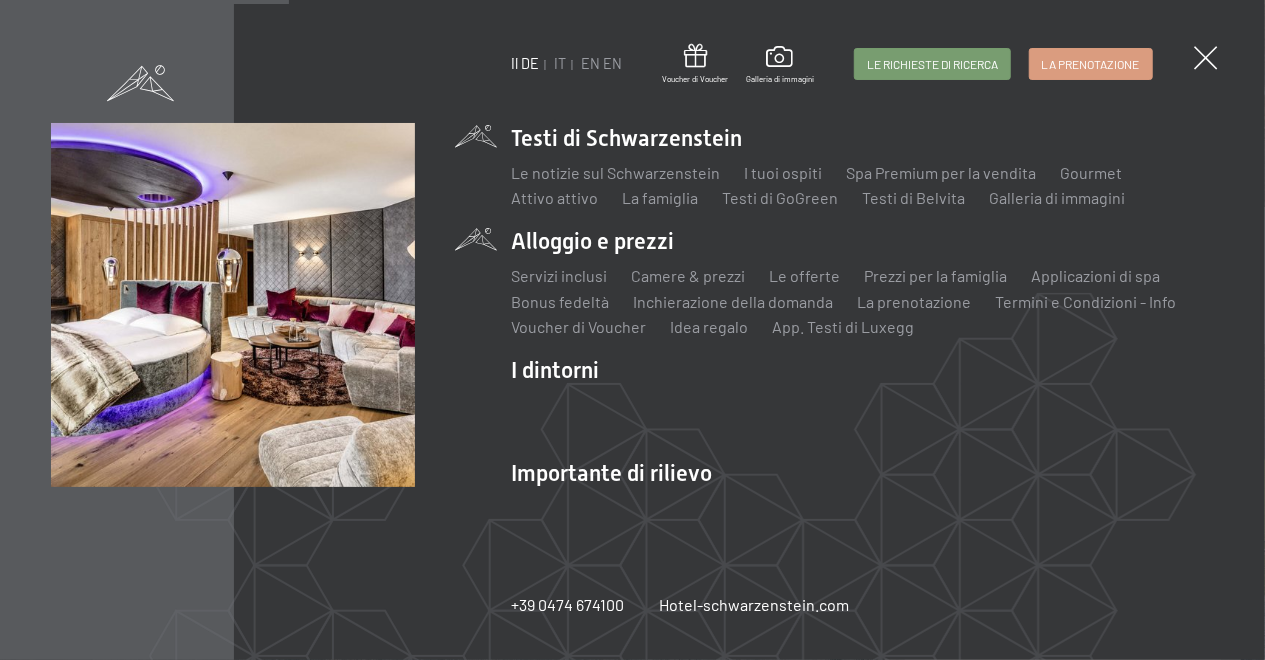 click on "Alloggio e prezzi           Servizi inclusi         Camere & prezzi         Liste             Le offerte         Liste             Prezzi per la famiglia         Applicazioni di spa         Bonus fedeltà         Inchierazione della domanda         La prenotazione         Termini e Condizioni - Info         Voucher di Voucher         Idea regalo         App. Testi di Luxegg" at bounding box center [862, 282] 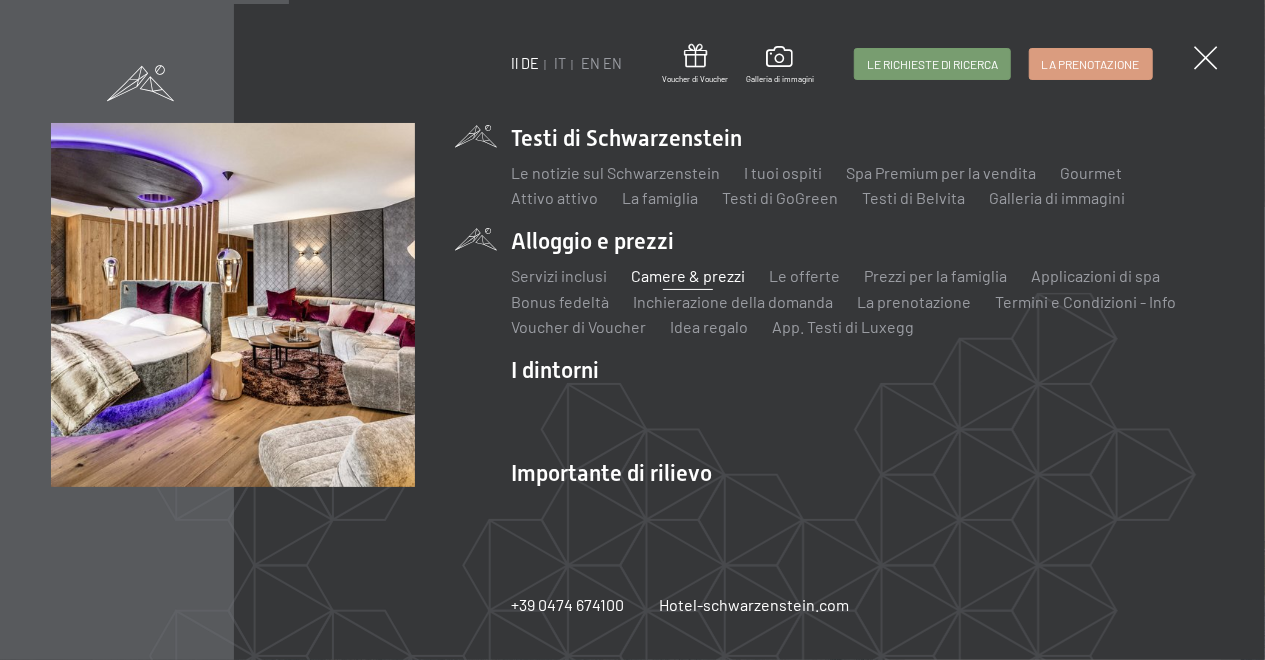 click on "Camere & prezzi" at bounding box center (688, 275) 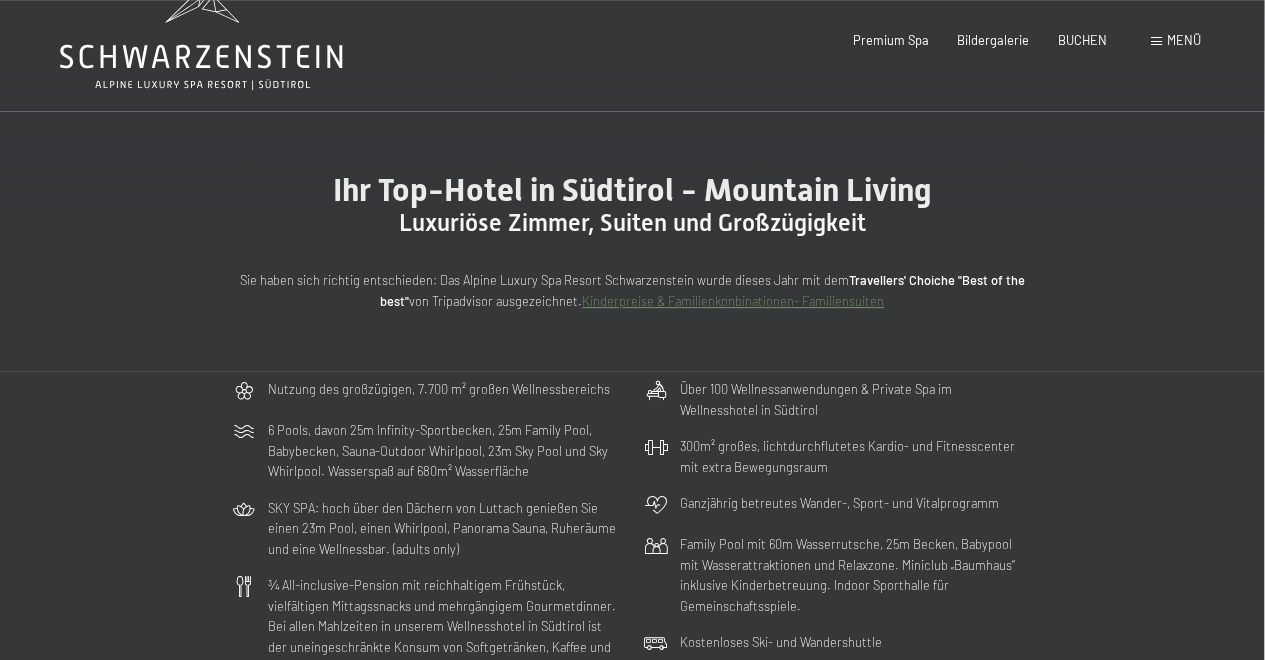 scroll, scrollTop: 0, scrollLeft: 0, axis: both 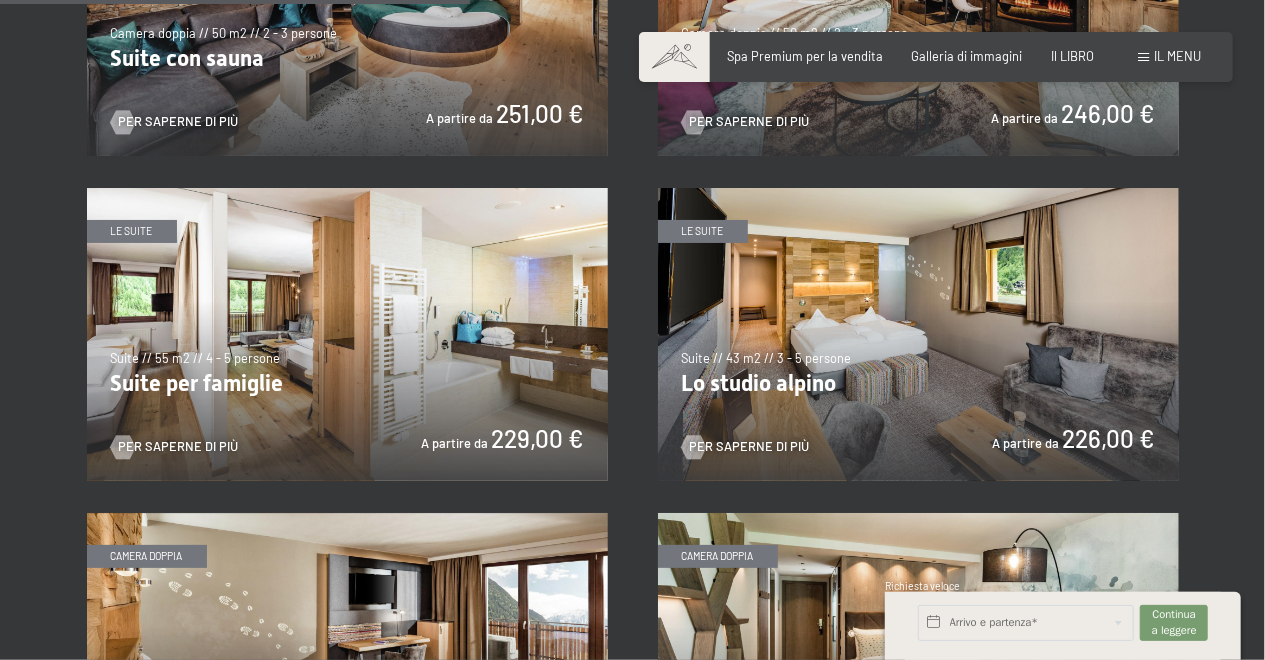 click at bounding box center (347, 334) 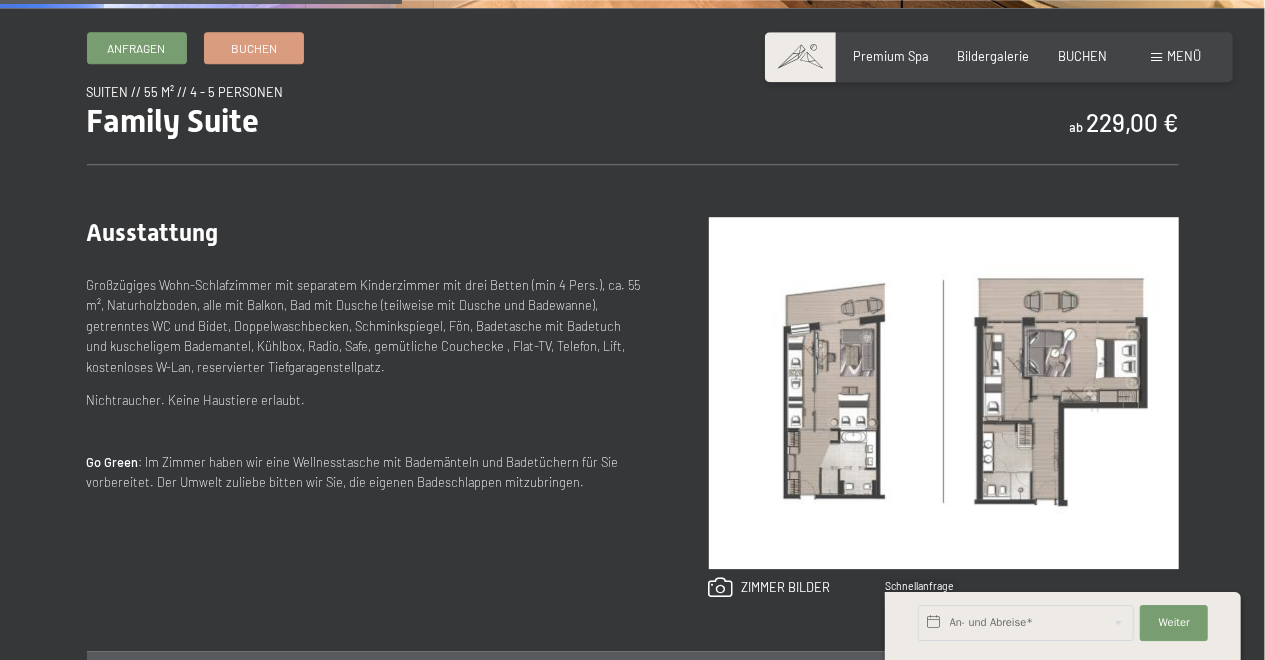 scroll, scrollTop: 728, scrollLeft: 0, axis: vertical 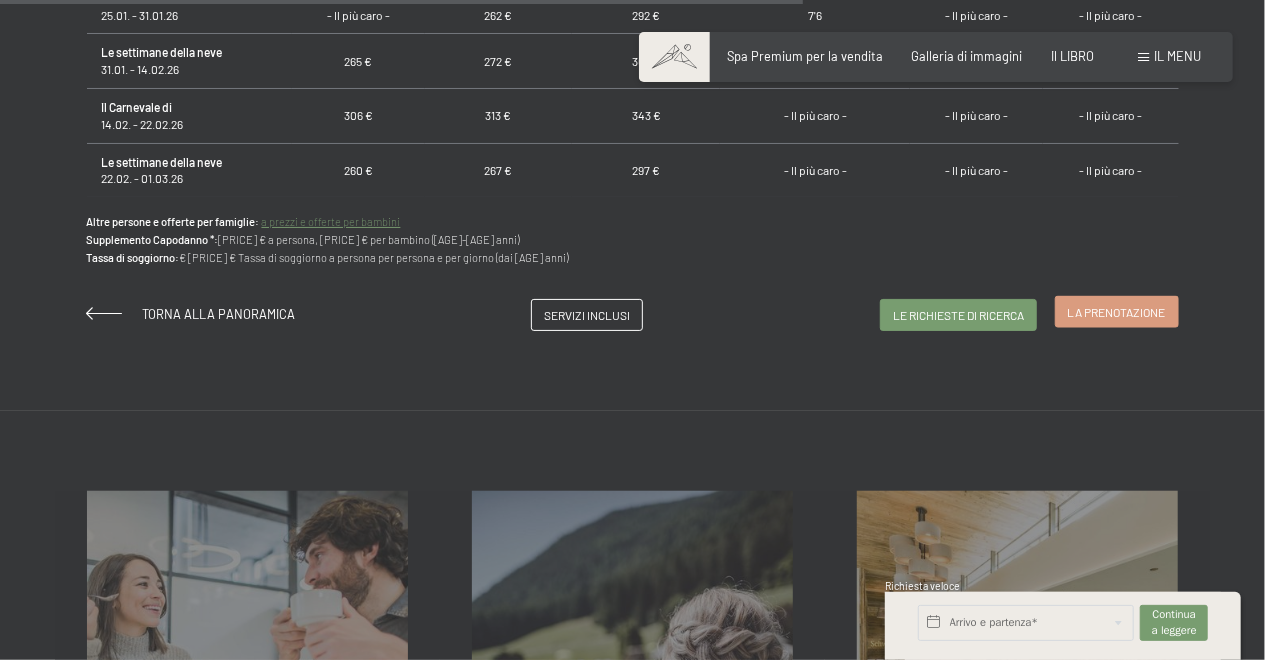 click on "La prenotazione" at bounding box center [1117, 312] 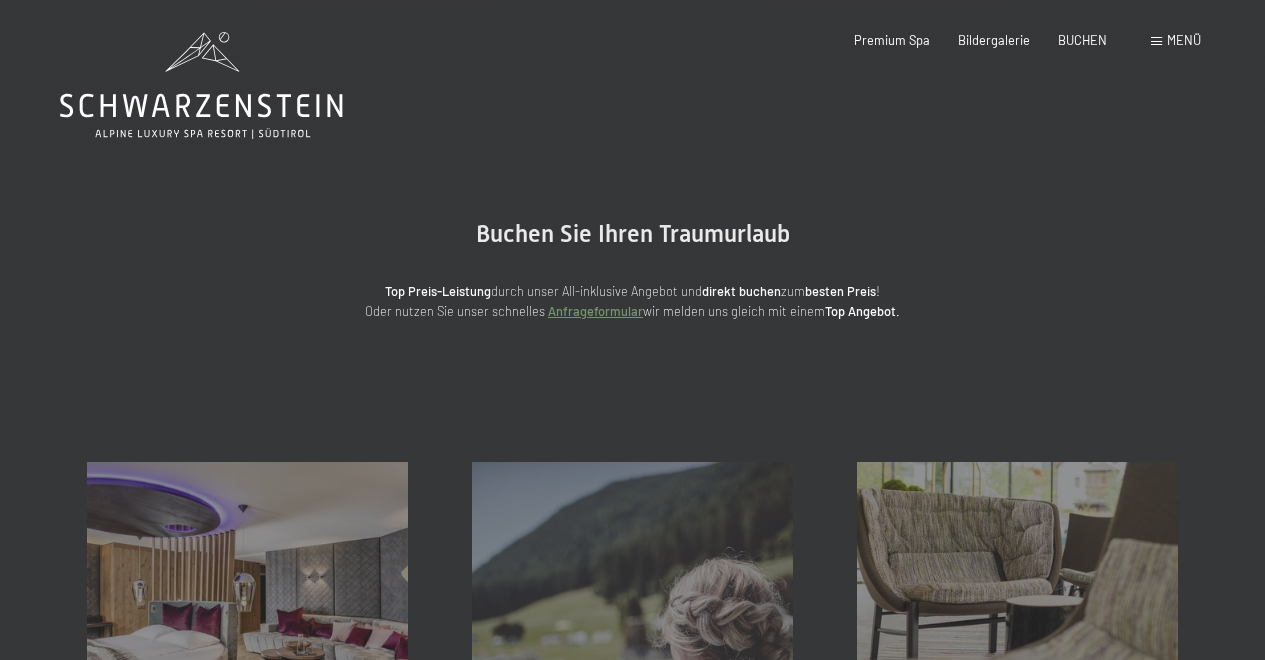scroll, scrollTop: 0, scrollLeft: 0, axis: both 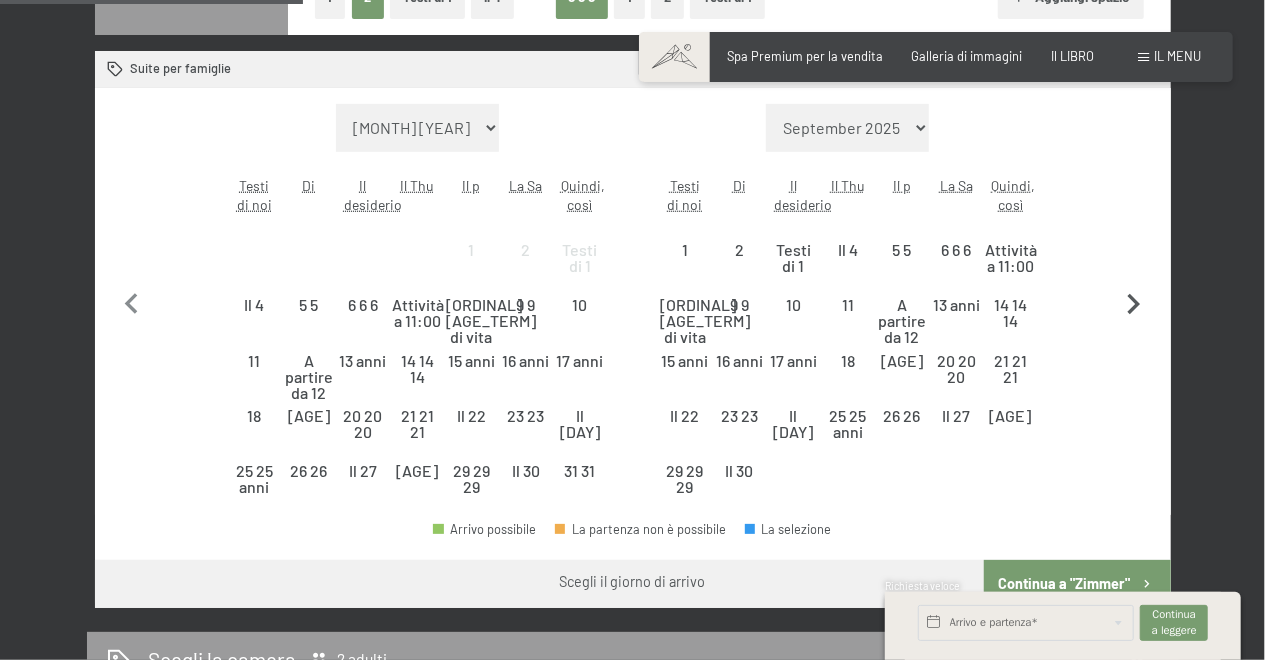 click 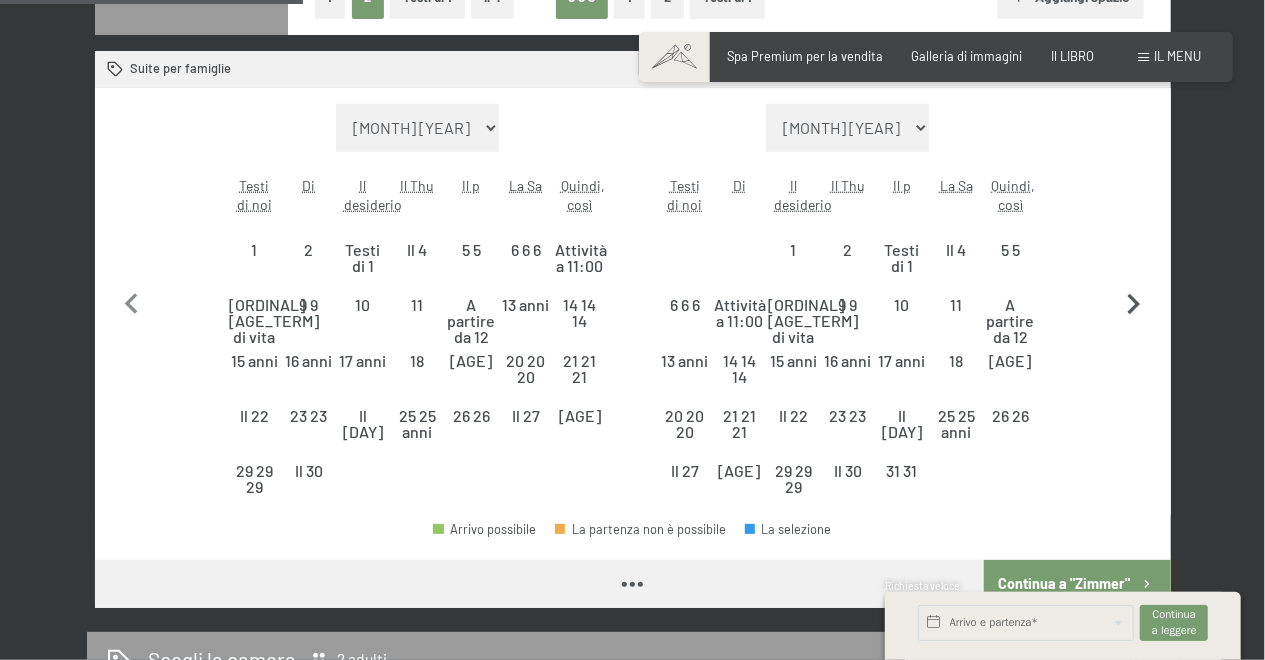 select on "2025-09-01" 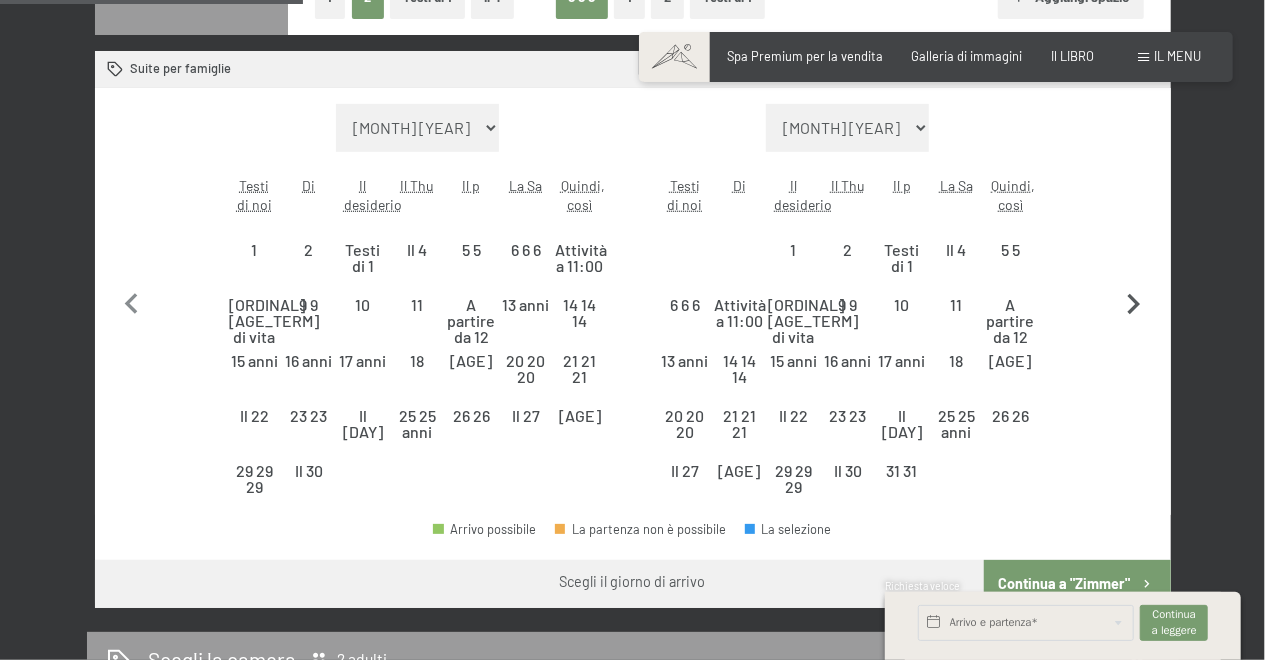 click 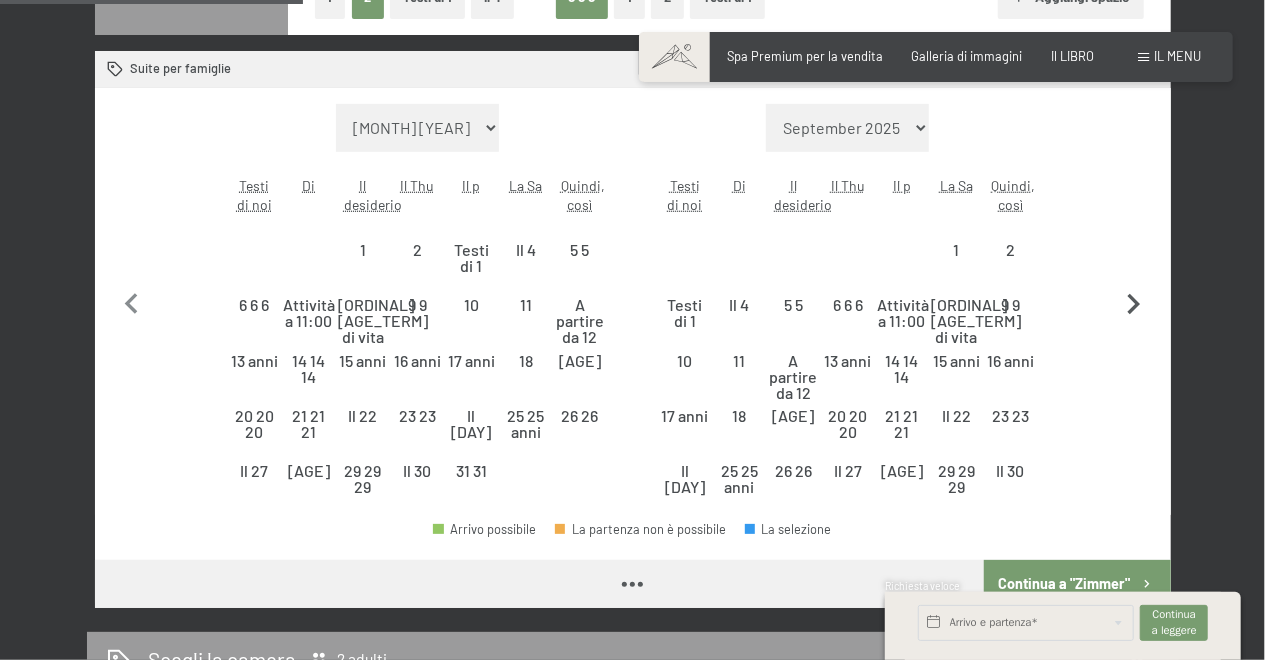 select on "2025-10-01" 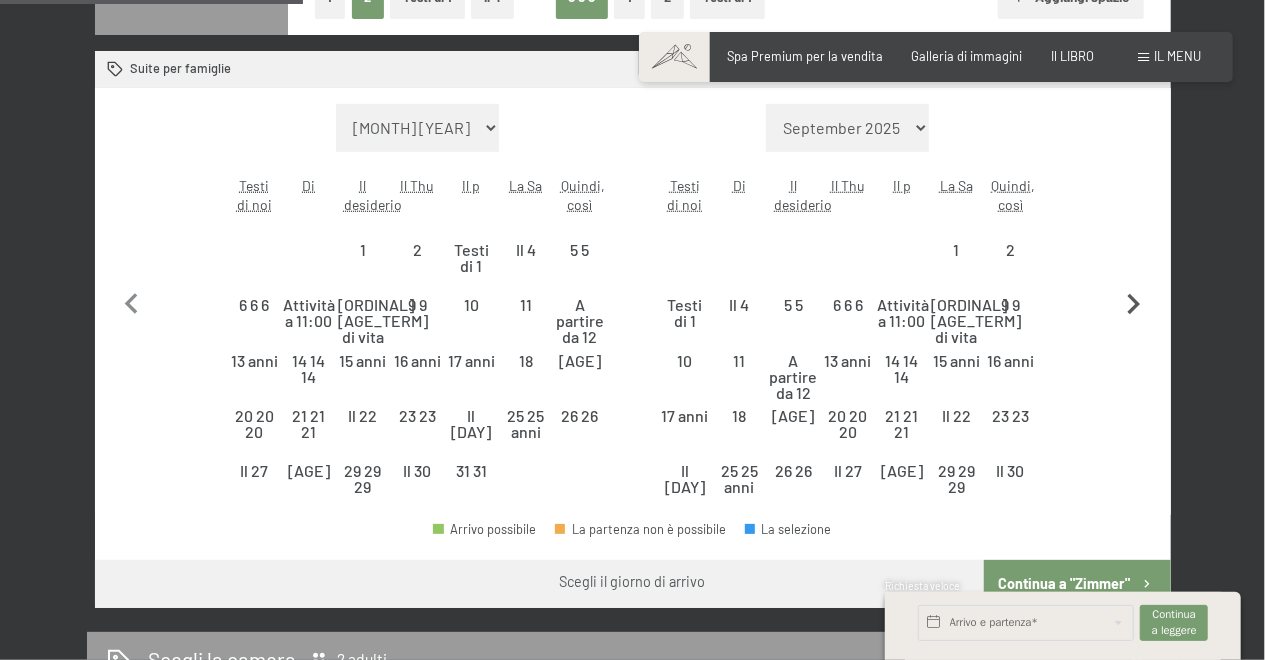 click 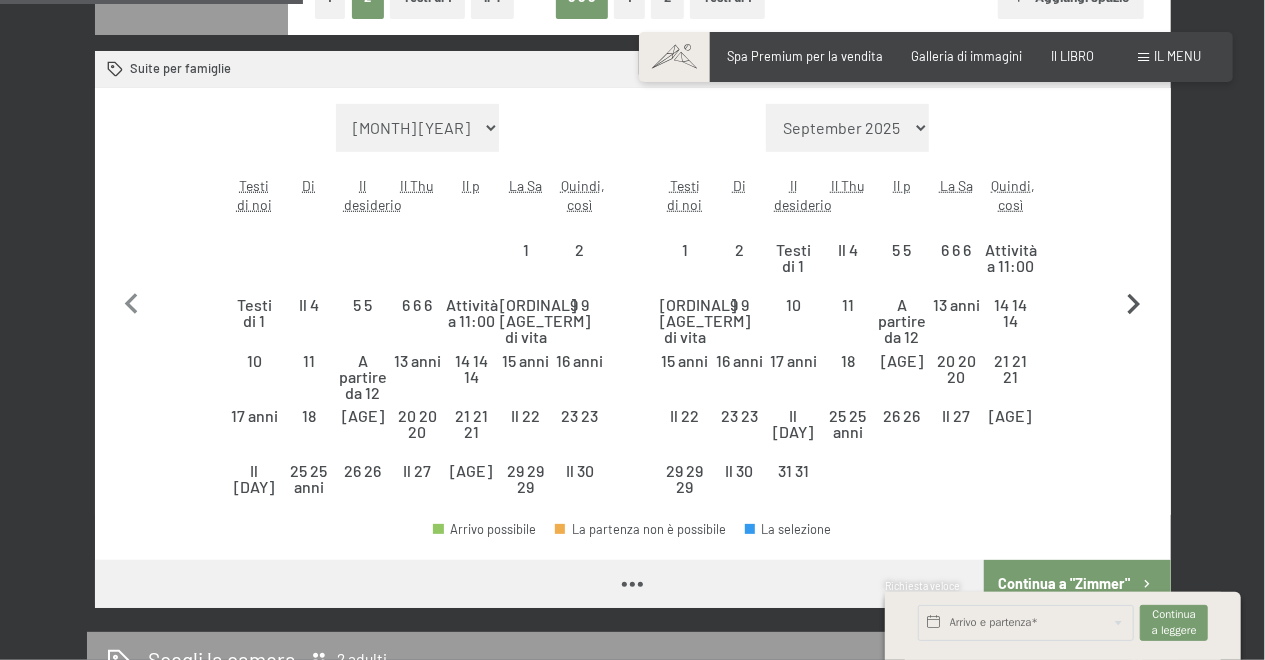 select on "2025-11-01" 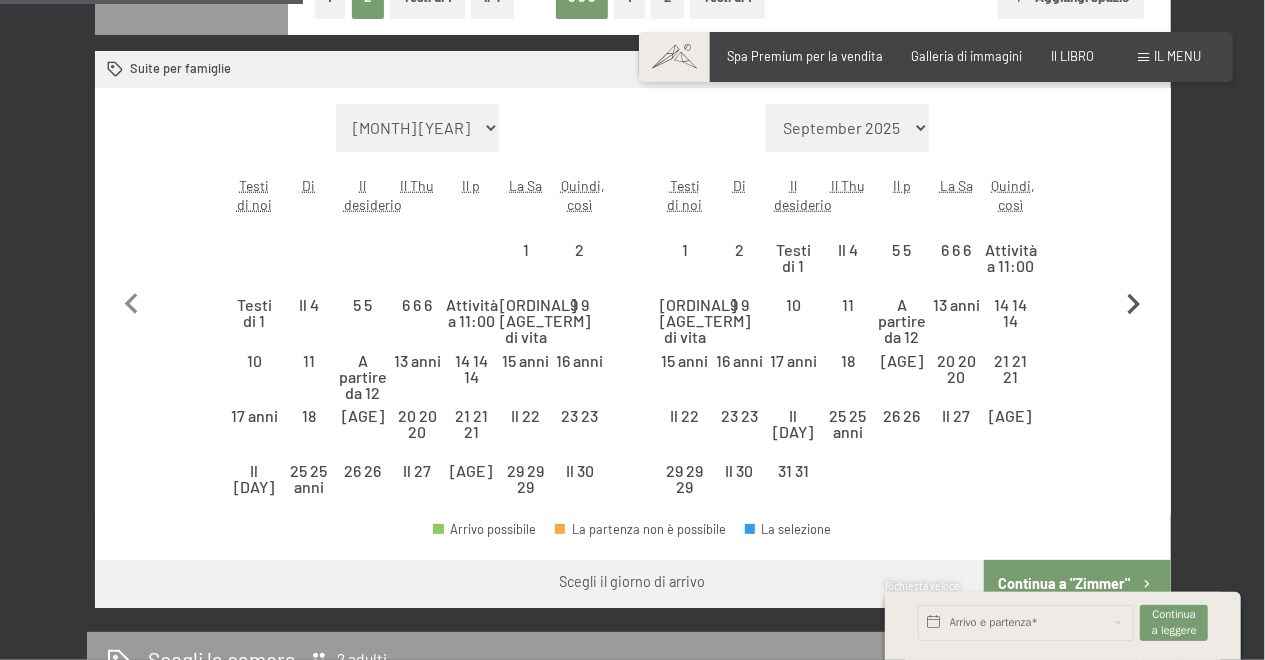 click 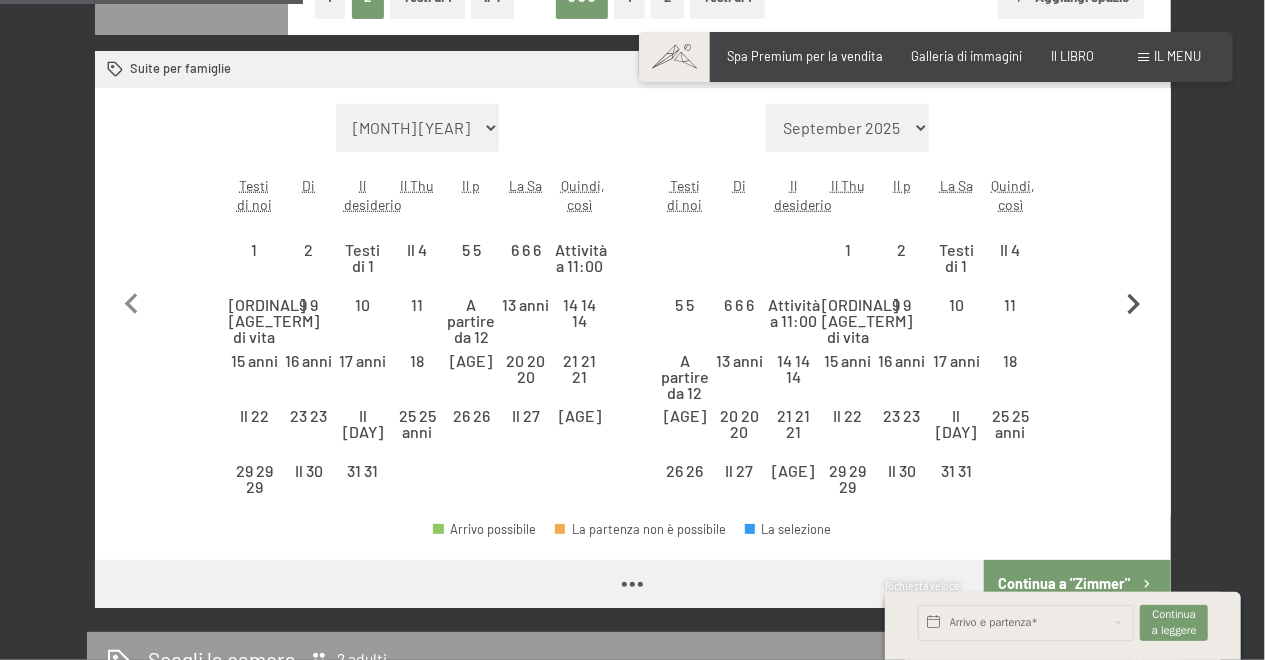select on "[DATE]" 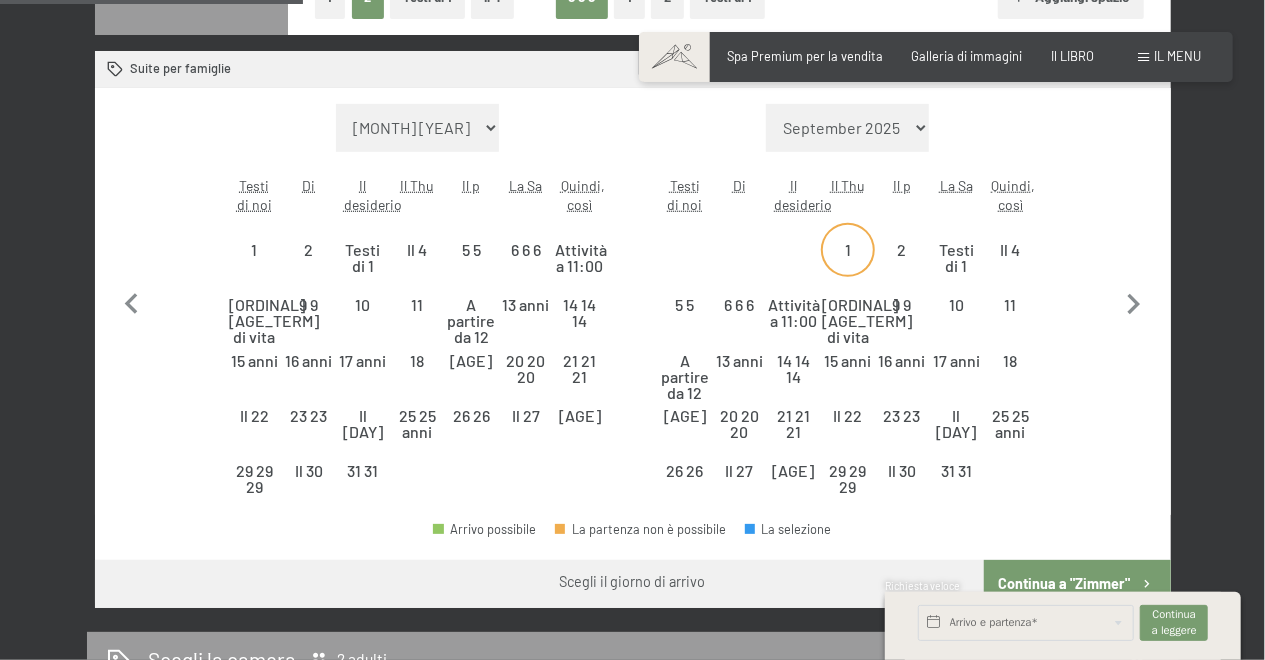 click on "1" at bounding box center [848, 267] 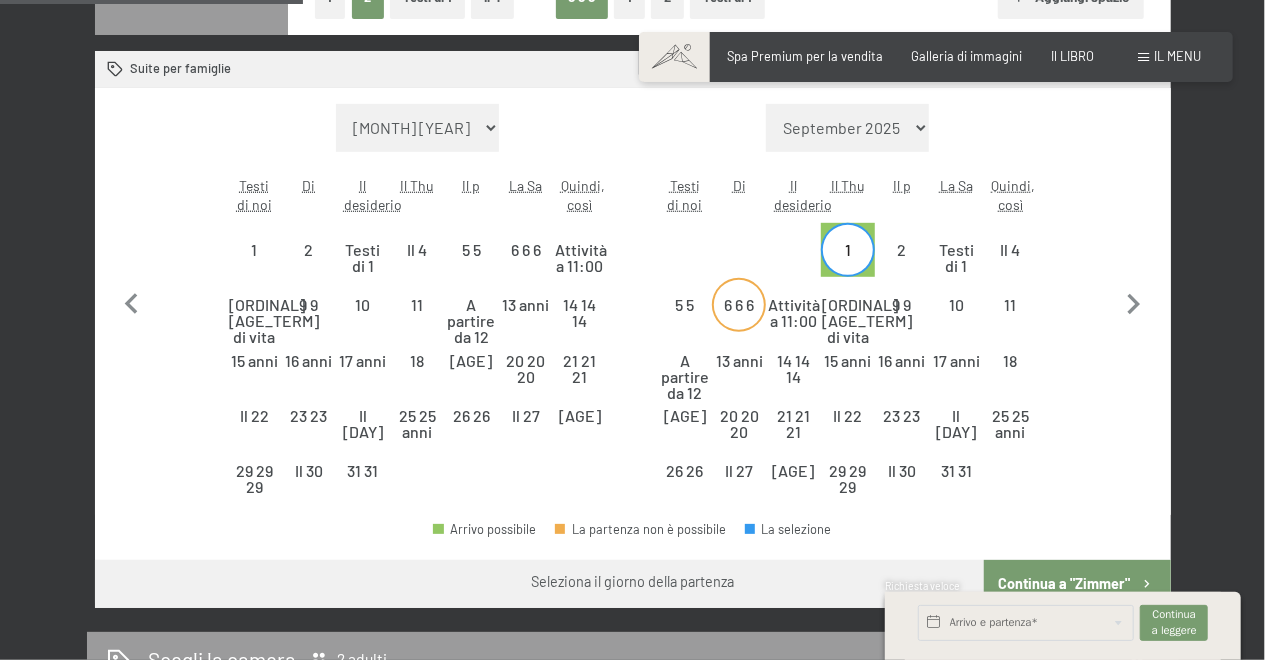 click on "6 6 6" at bounding box center [739, 322] 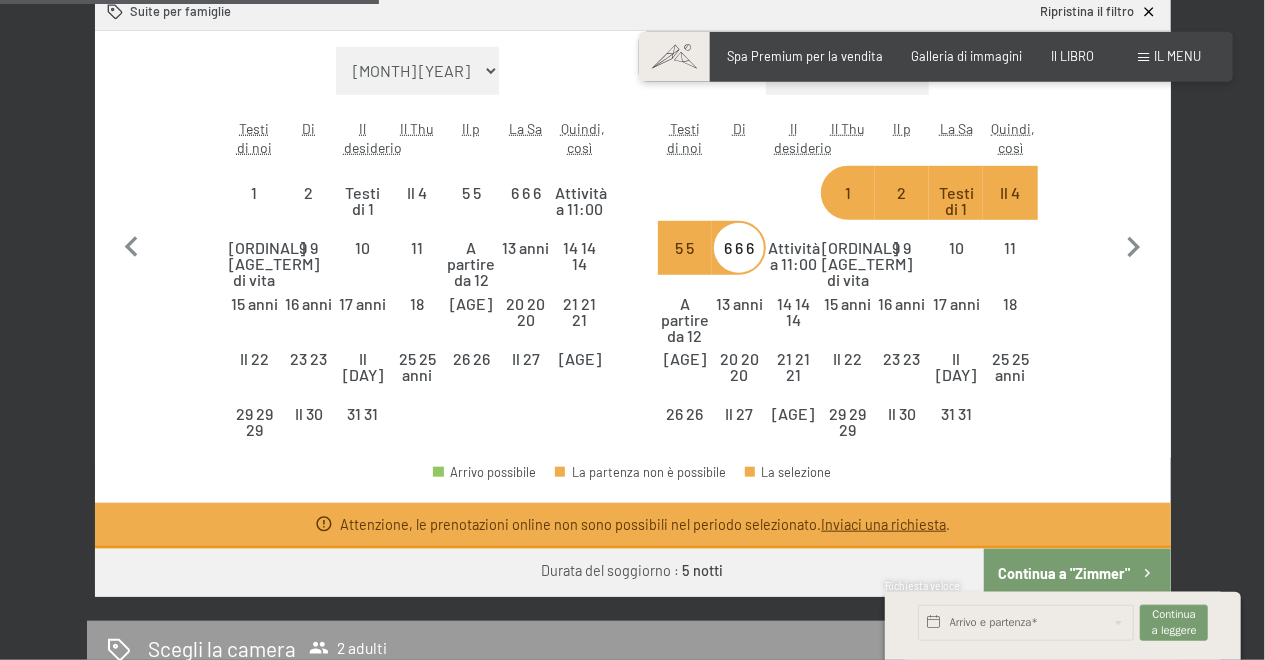 scroll, scrollTop: 624, scrollLeft: 0, axis: vertical 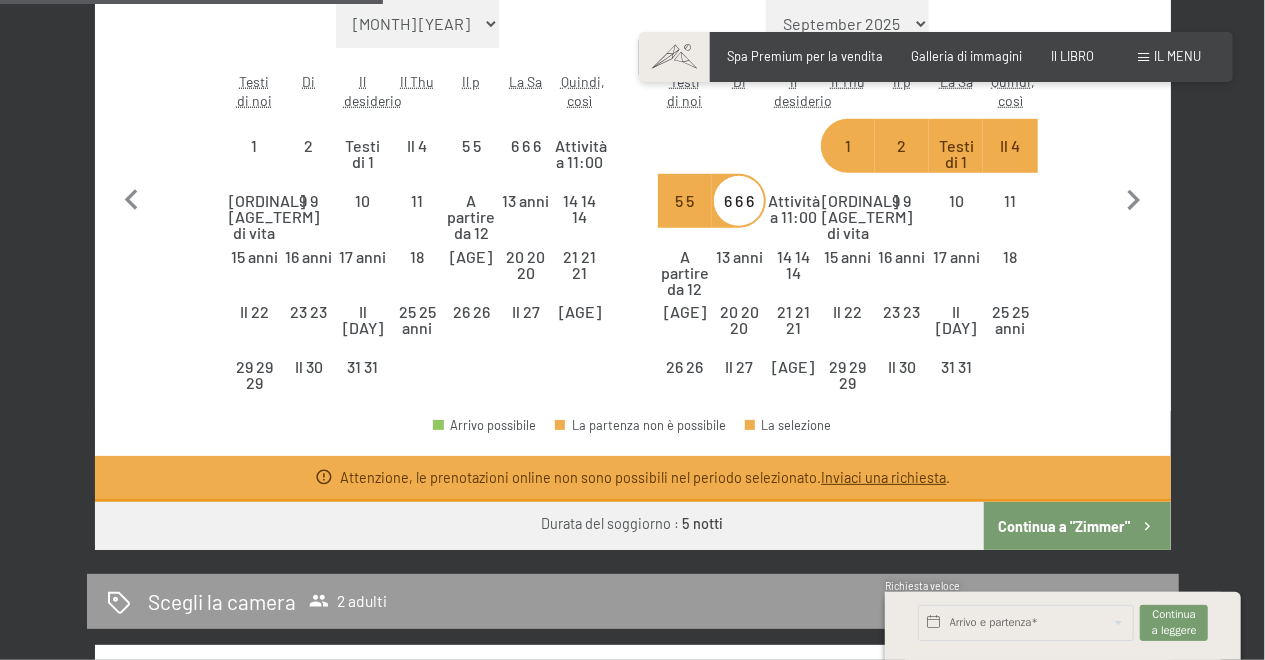 click on "Inviaci una richiesta" at bounding box center (883, 477) 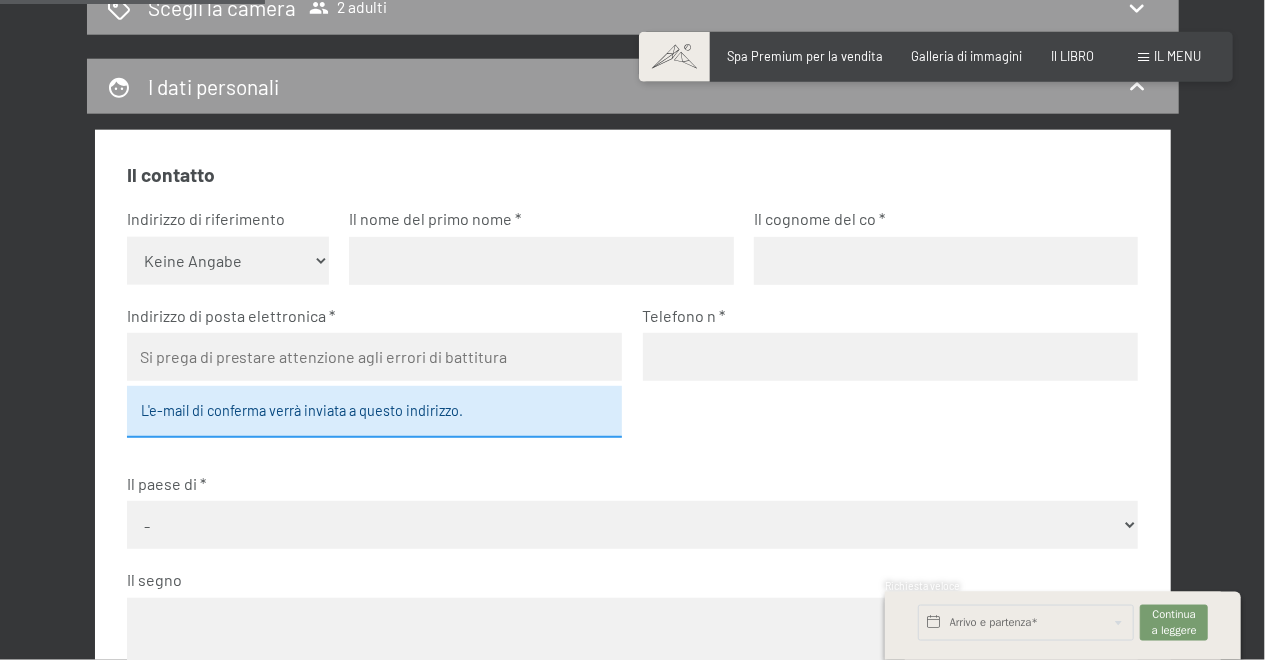 scroll, scrollTop: 520, scrollLeft: 0, axis: vertical 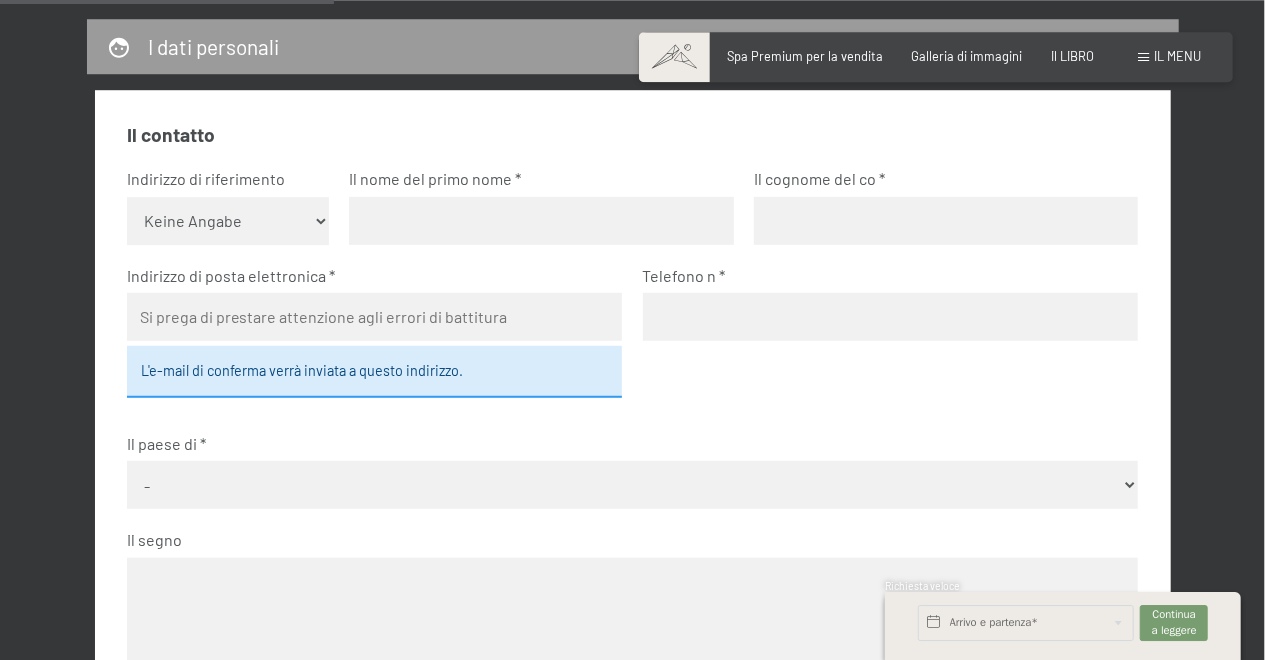click on "Keine Angabe Frau Herr" at bounding box center (228, 221) 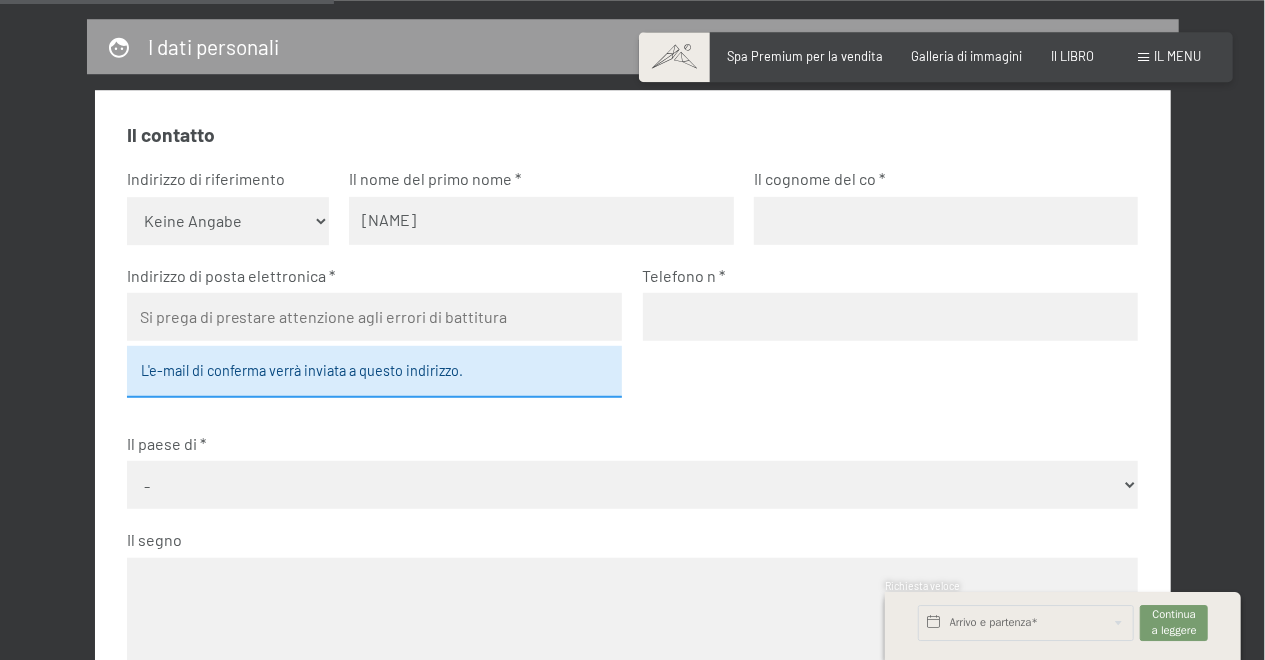 type on "MANUELA" 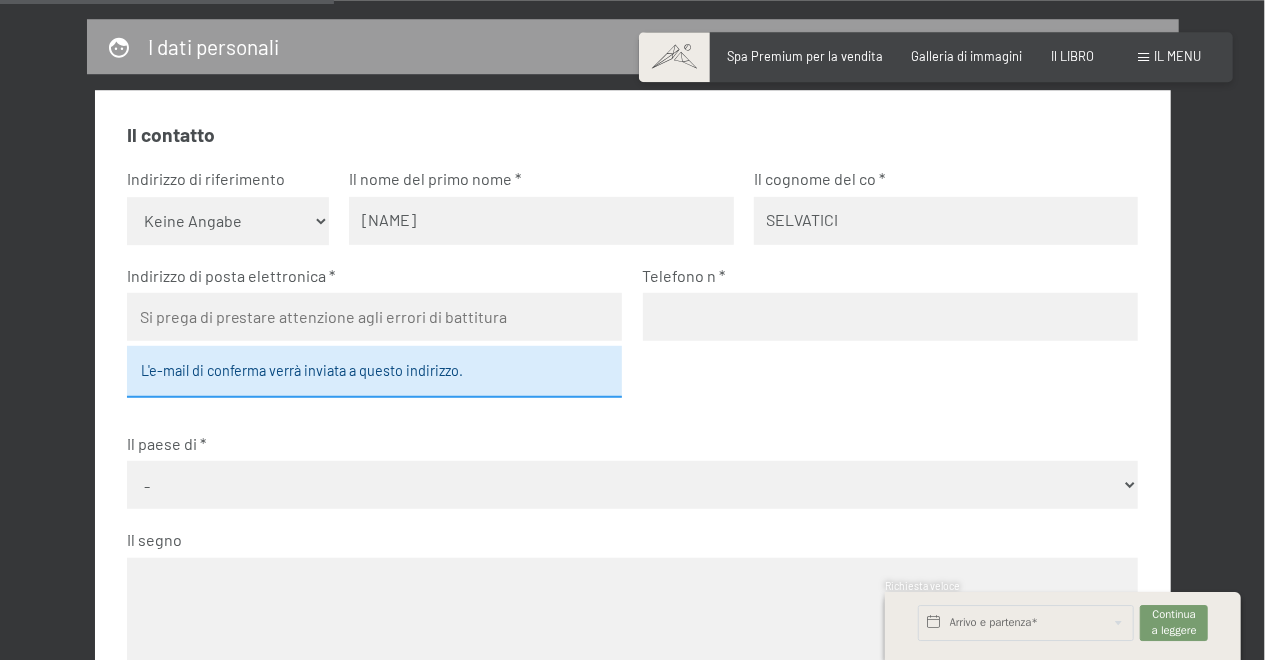 type on "SELVATICI" 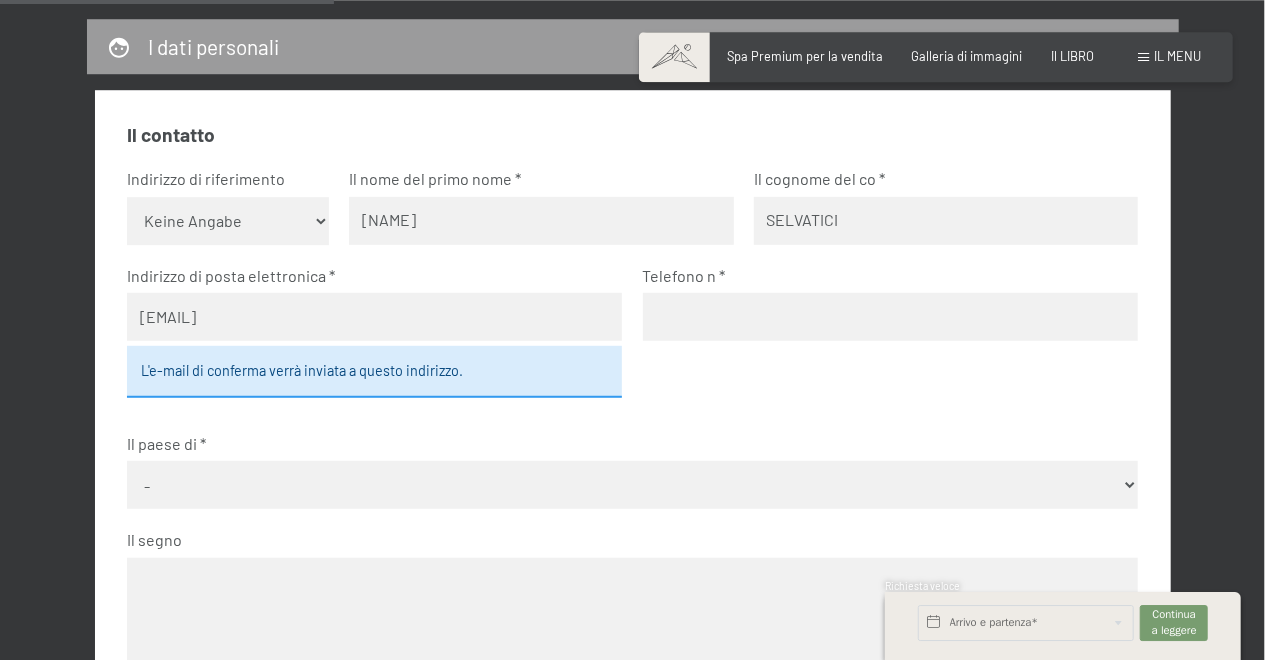 type on "manuela@benetticesarinosrl.com" 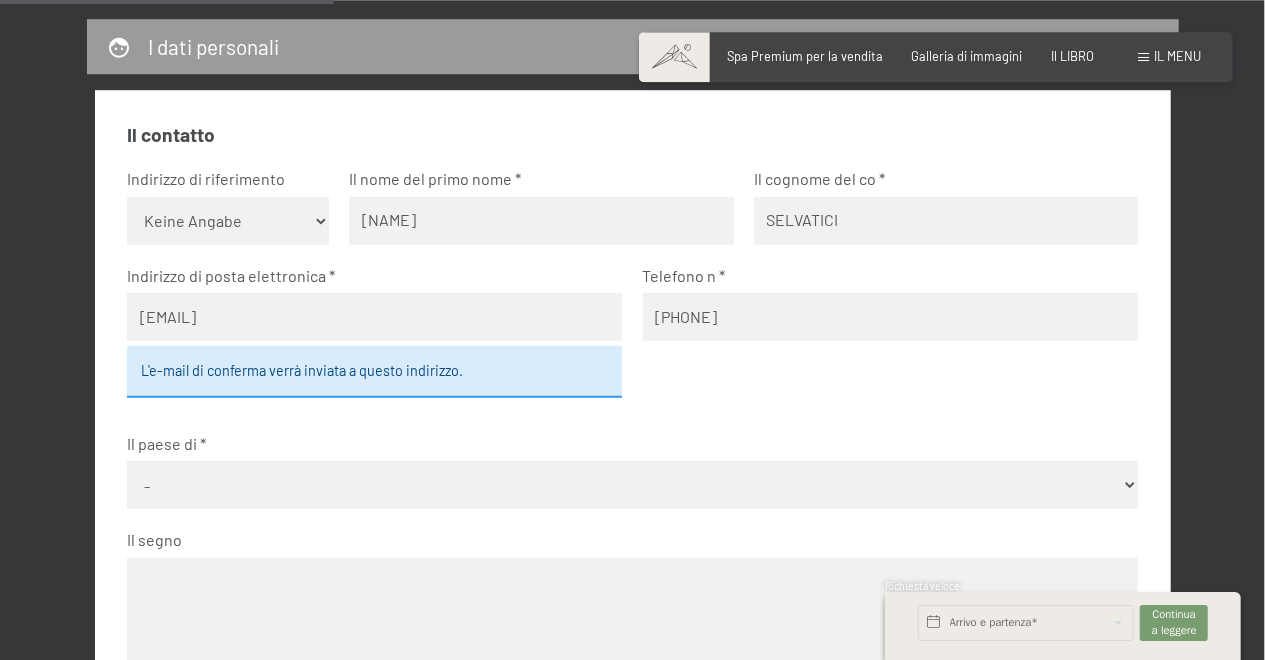 type on "3407868066" 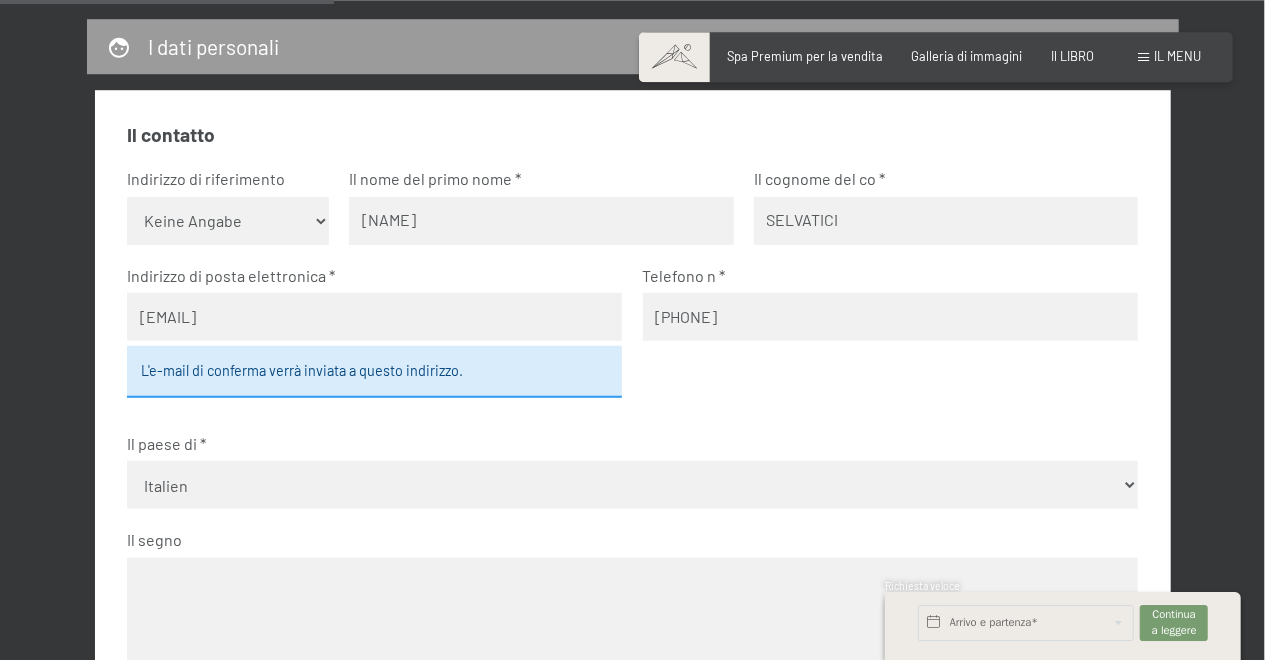 click on "Italien" at bounding box center [0, 0] 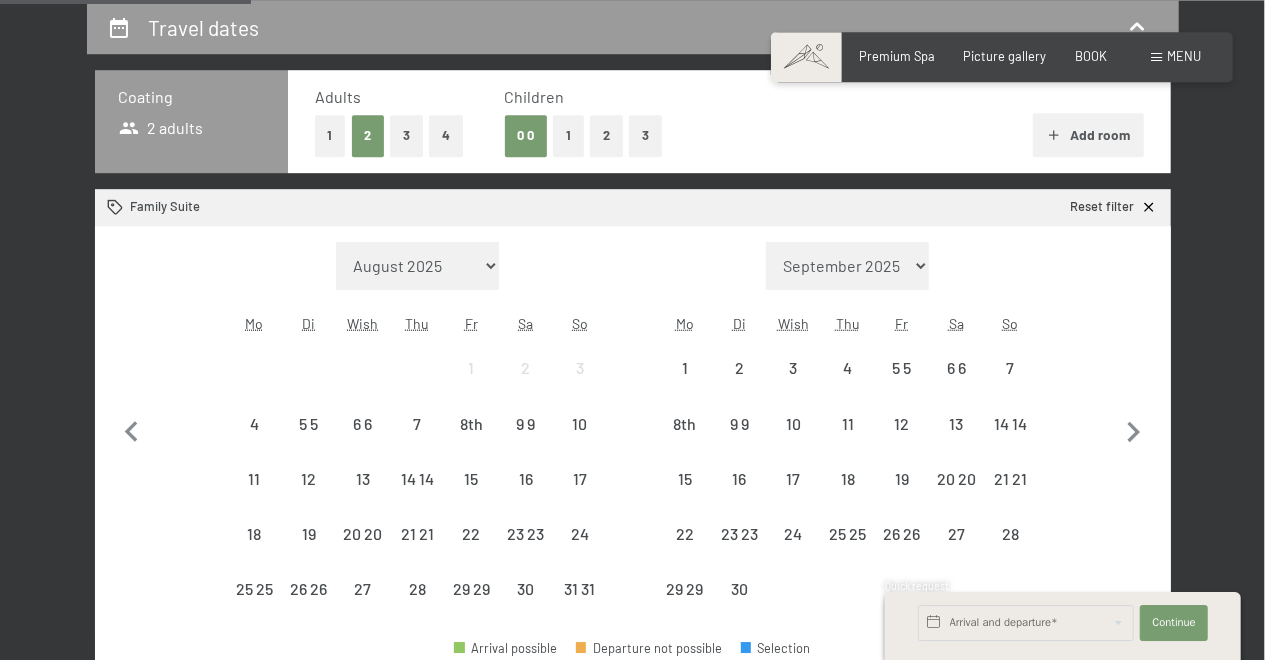 scroll, scrollTop: 371, scrollLeft: 0, axis: vertical 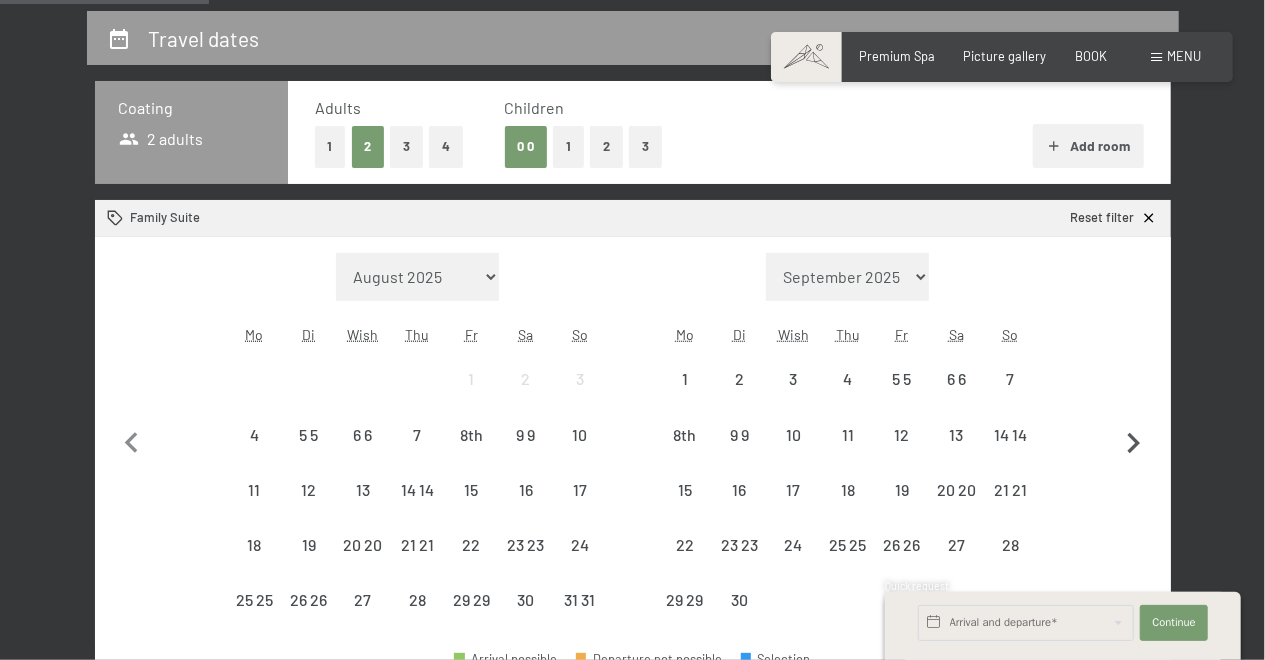 click 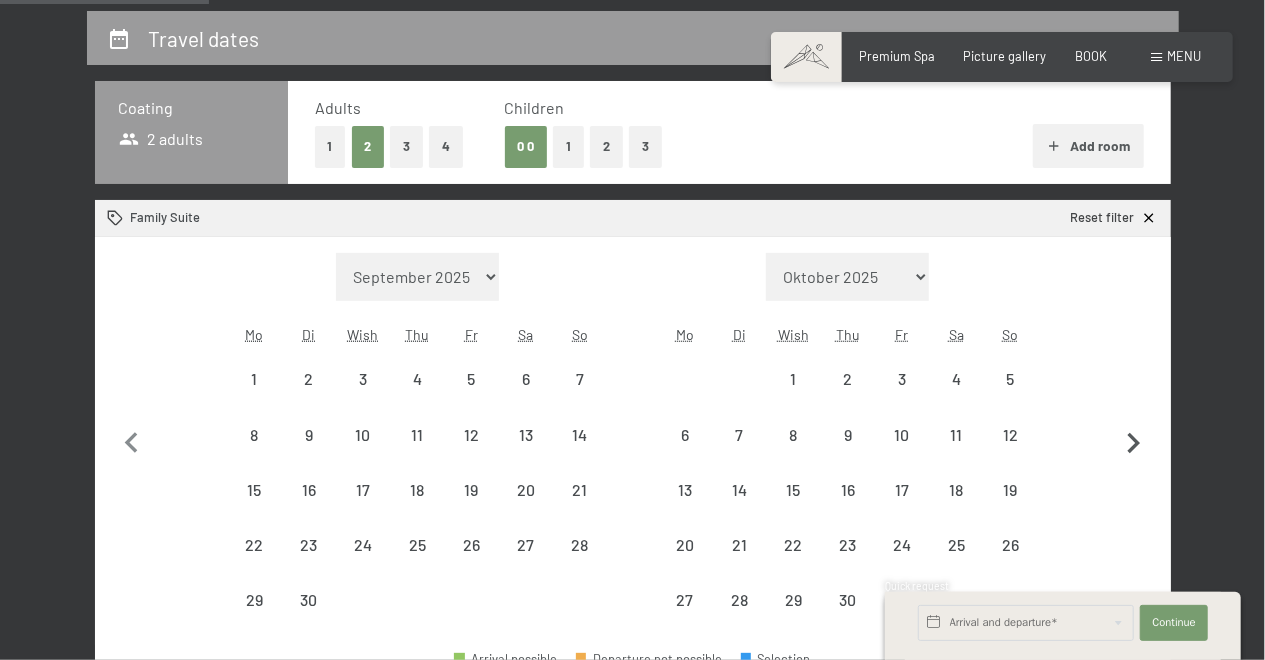 select on "2025-09-01" 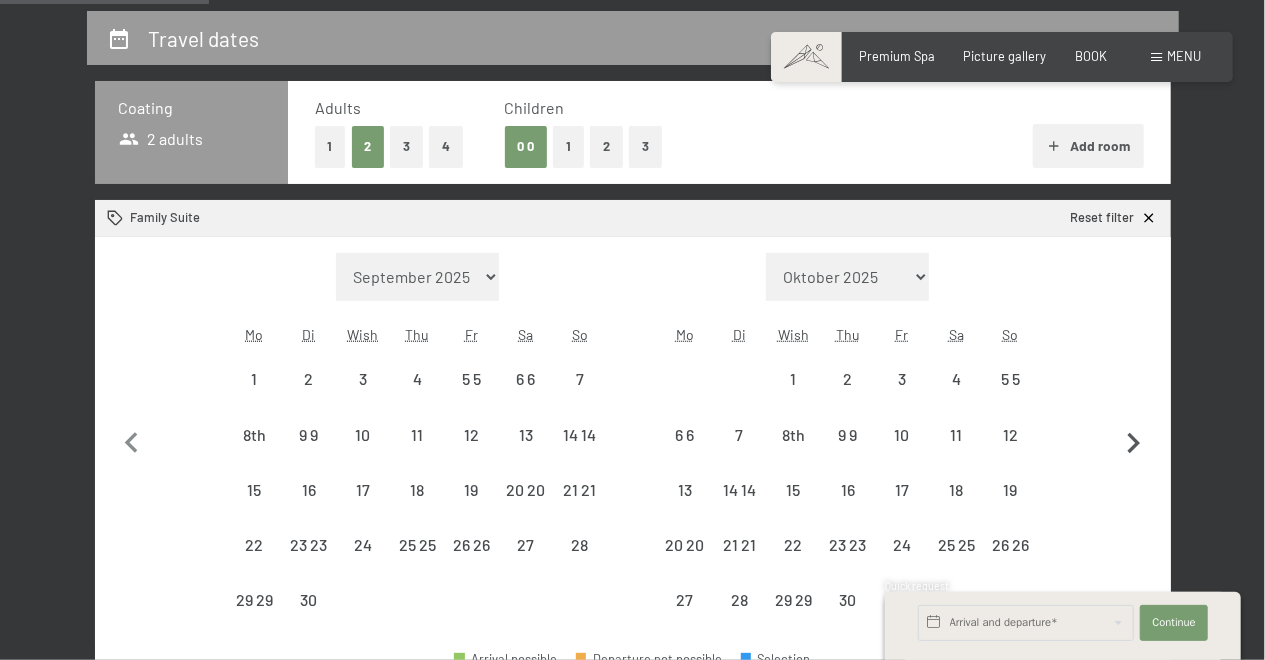 click 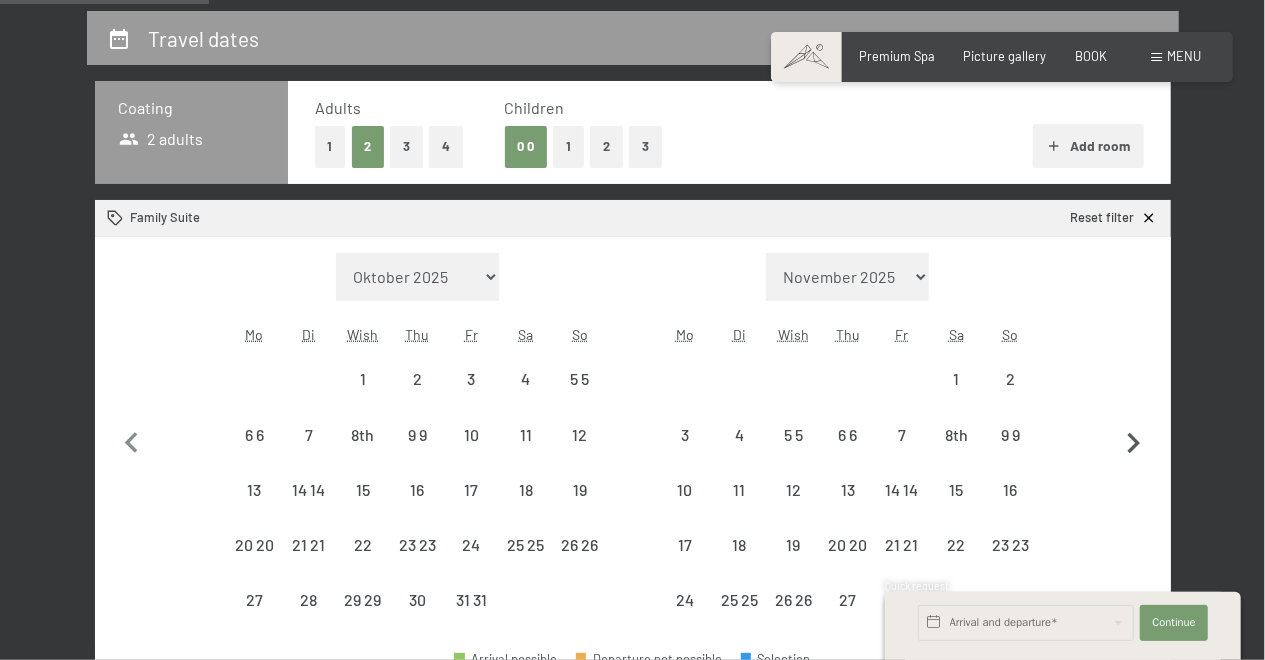 click 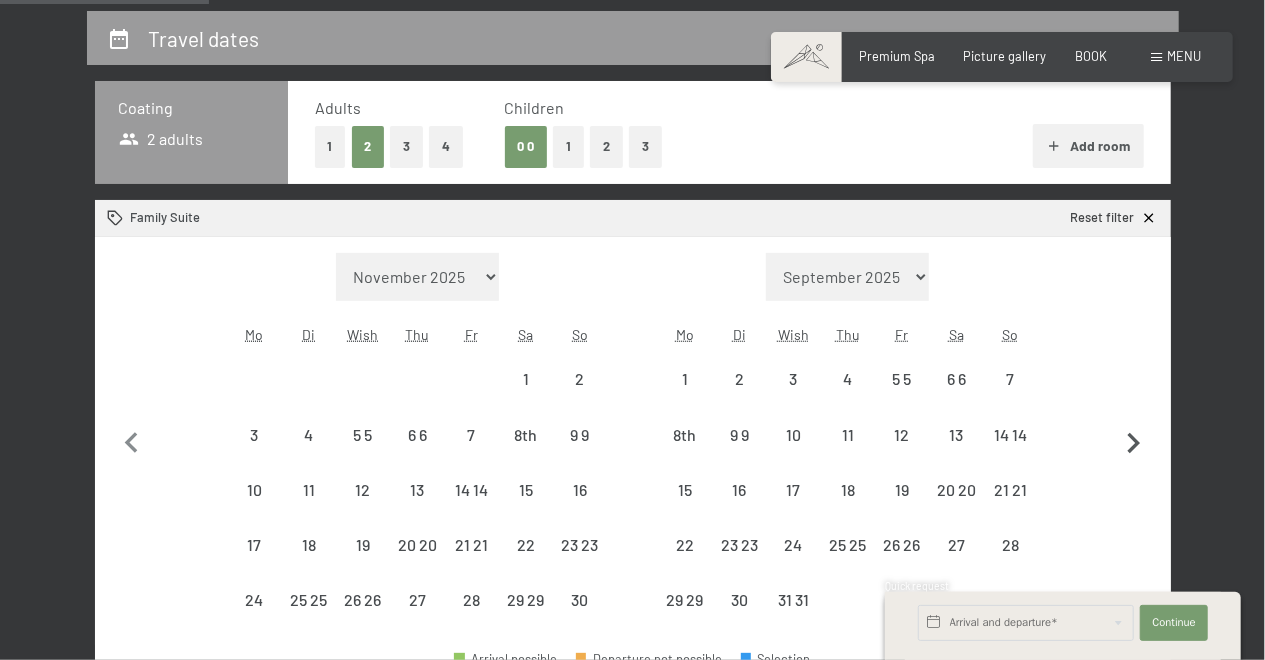 click 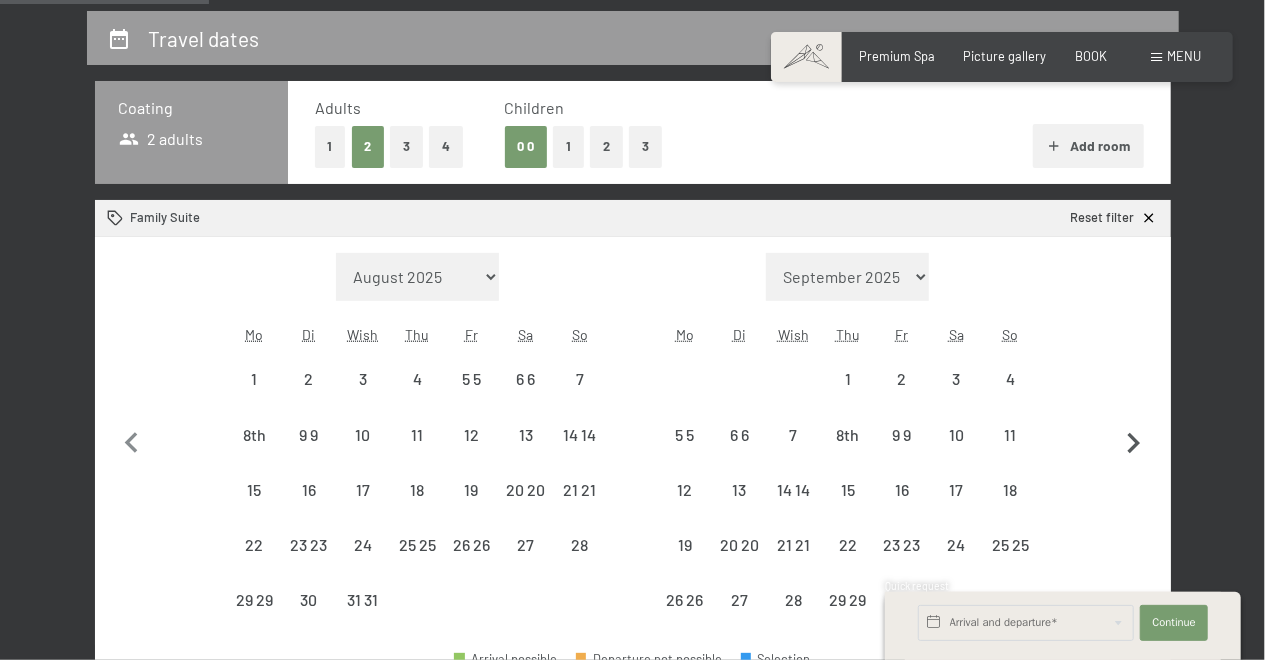select on "[DATE]" 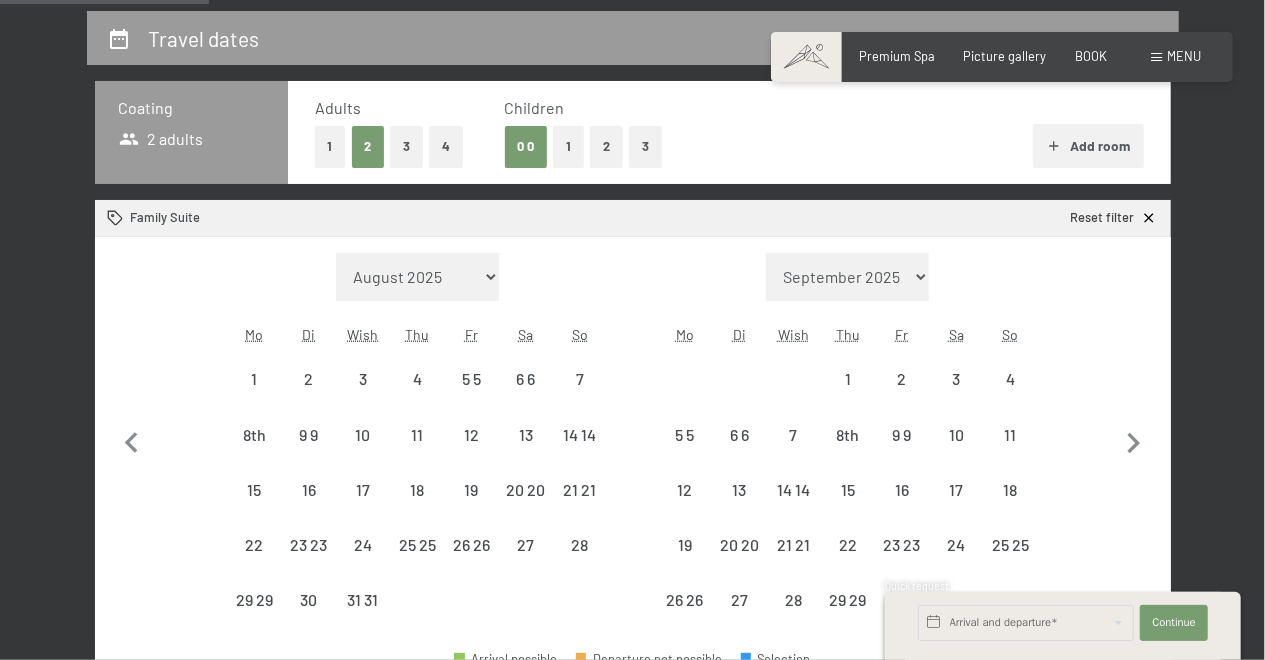 click on "4" at bounding box center [446, 146] 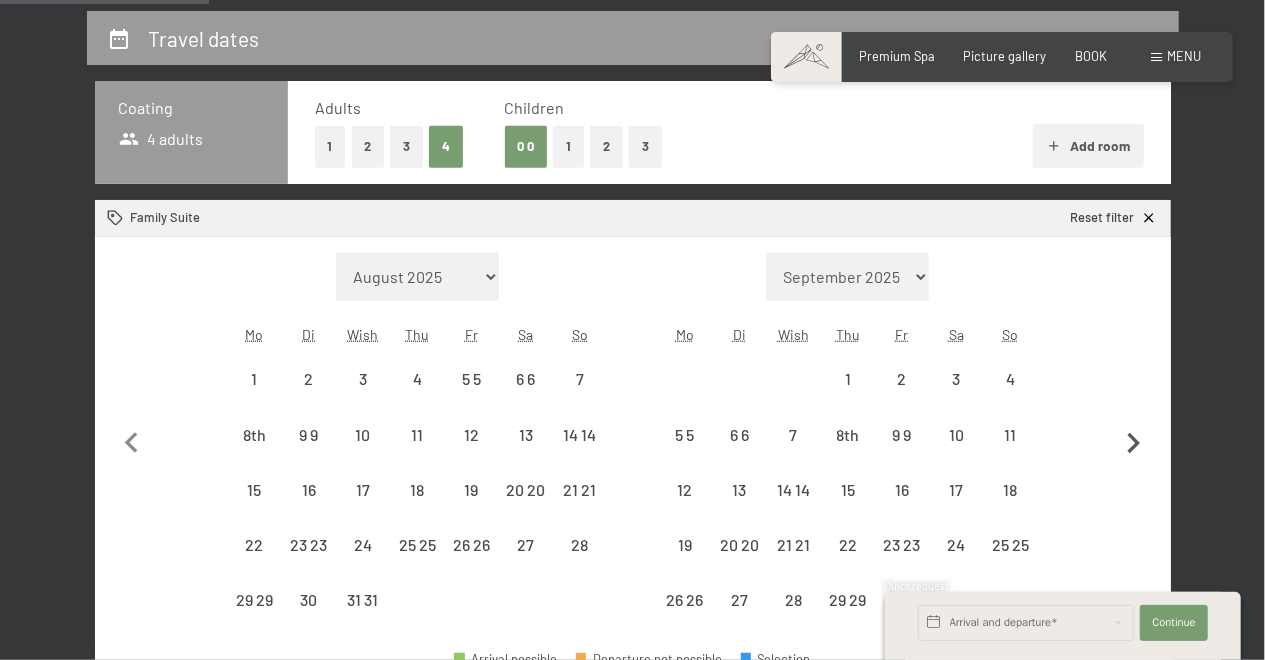 select on "[DATE]" 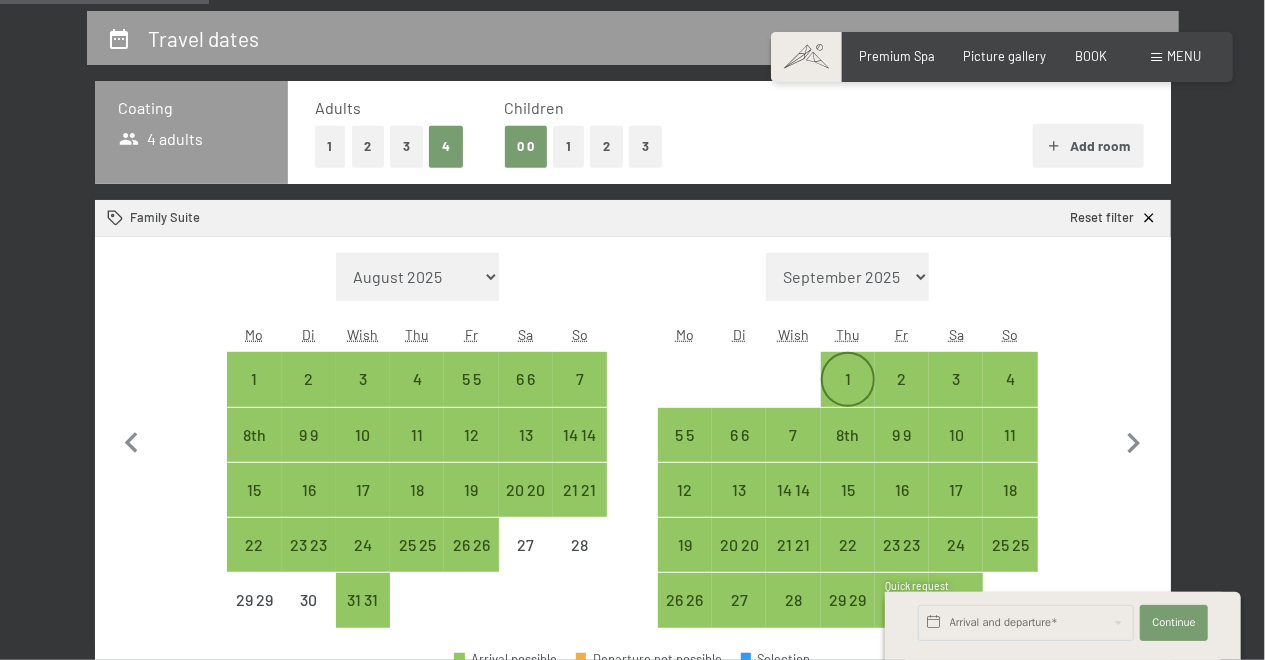 click on "1" at bounding box center [848, 396] 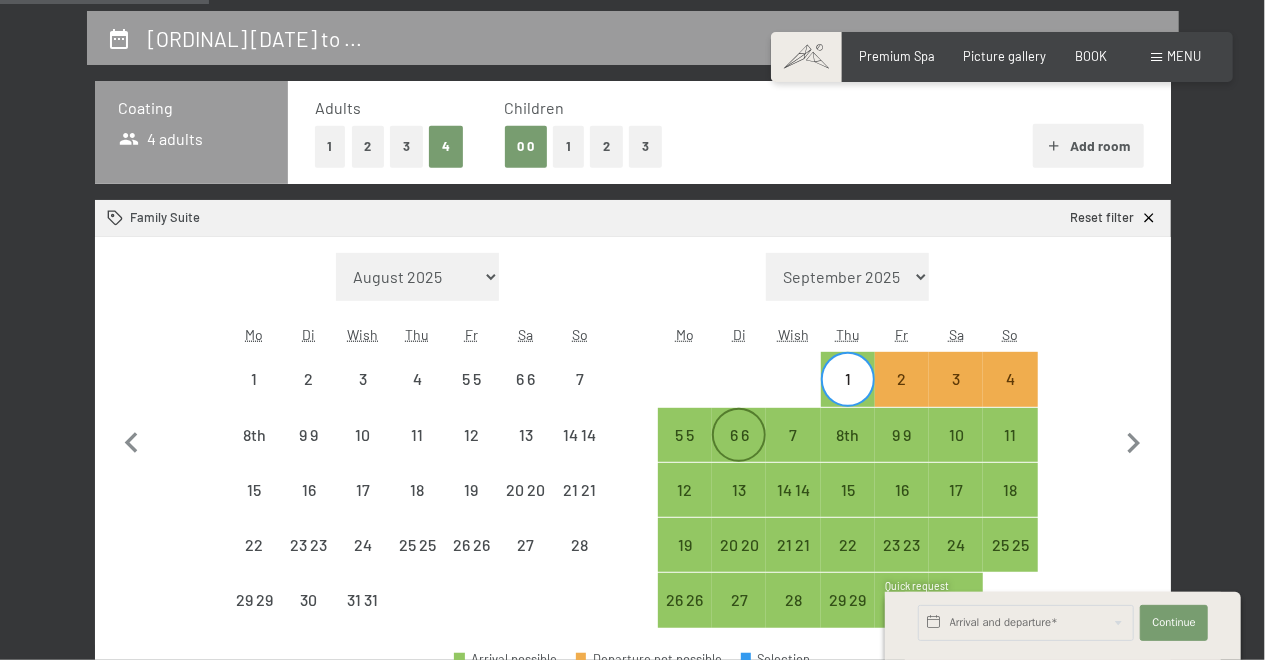 click on "6 6" at bounding box center (739, 452) 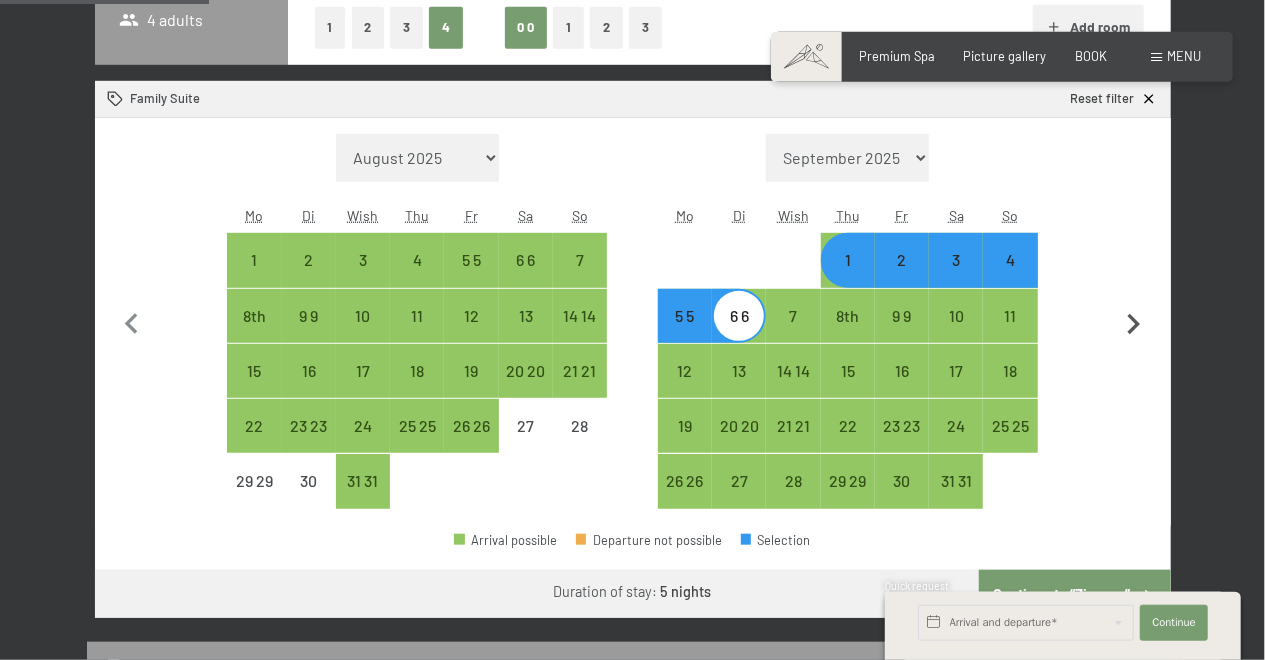 scroll, scrollTop: 579, scrollLeft: 0, axis: vertical 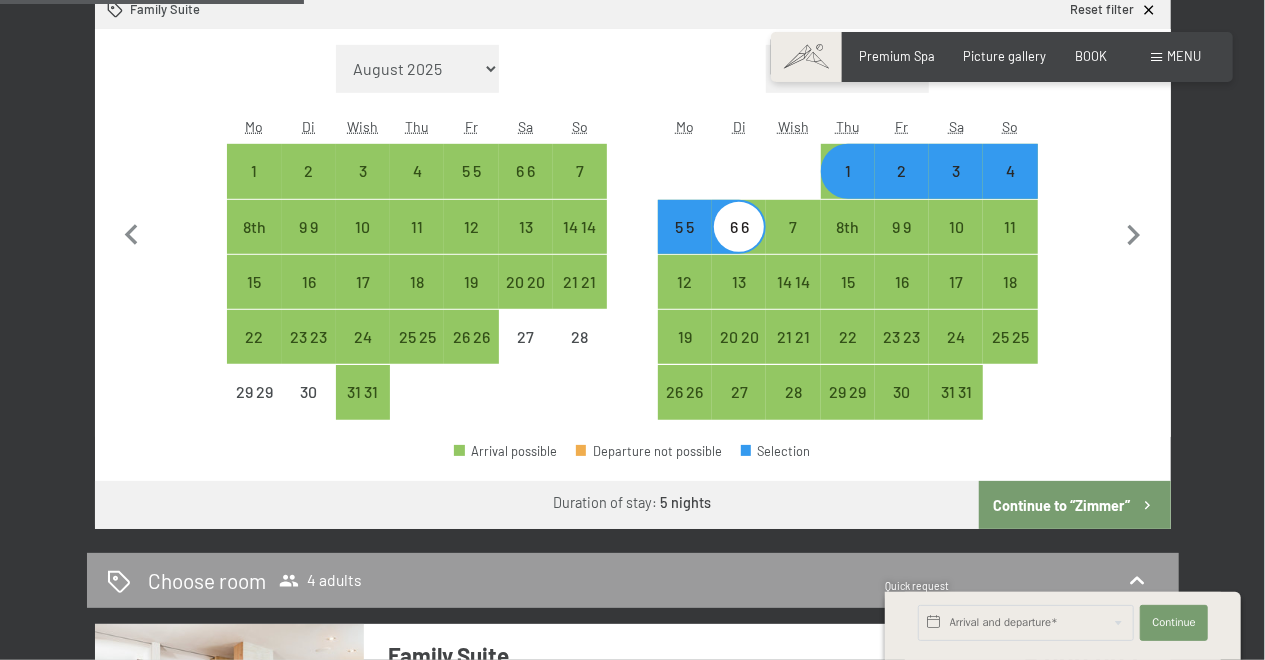 click on "Continue to “Zimmer”" at bounding box center [1074, 505] 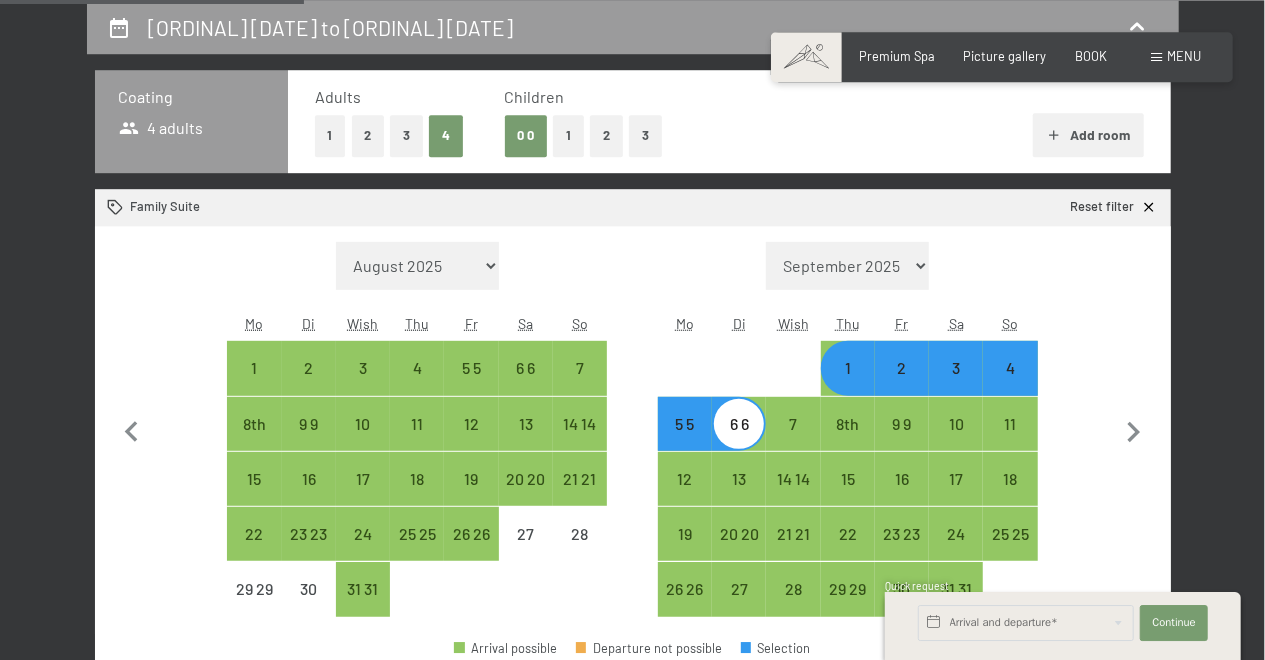 select on "[DATE]" 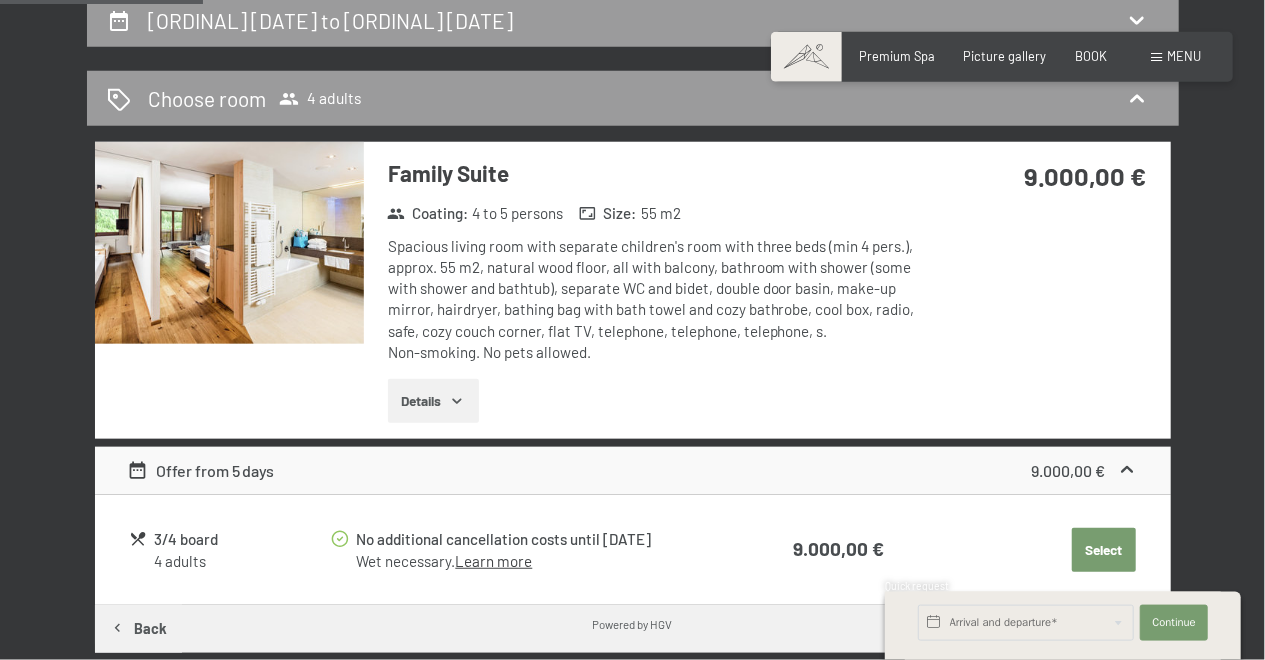 scroll, scrollTop: 278, scrollLeft: 0, axis: vertical 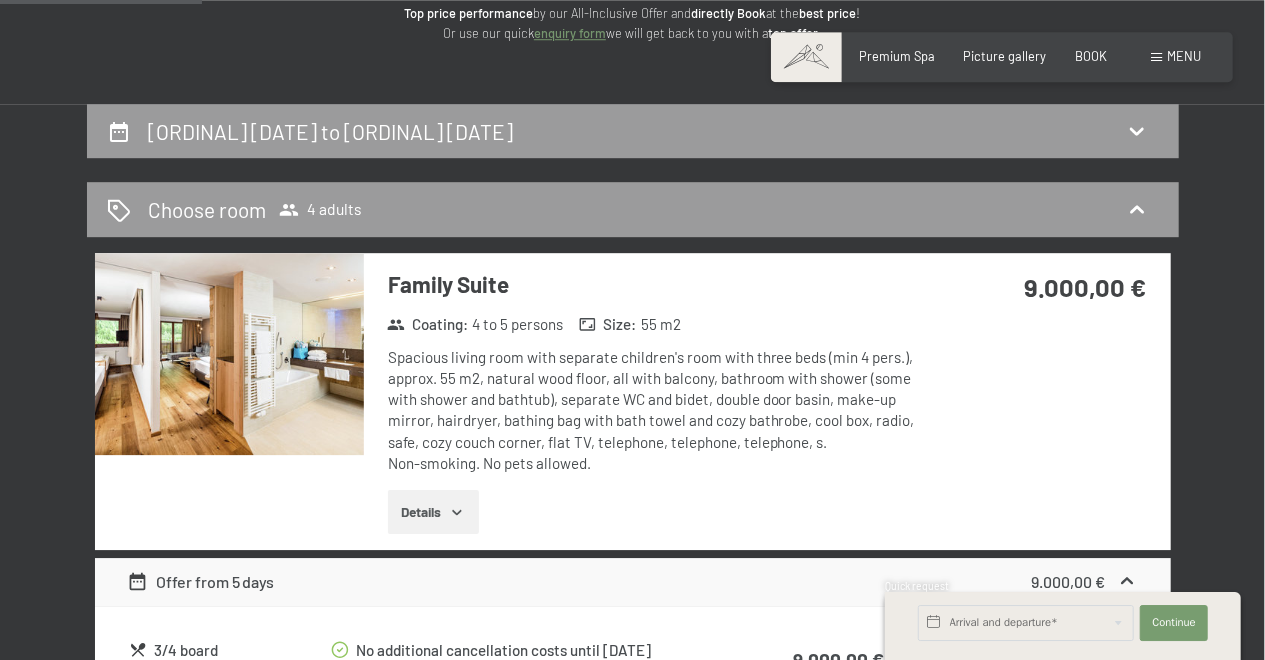 click 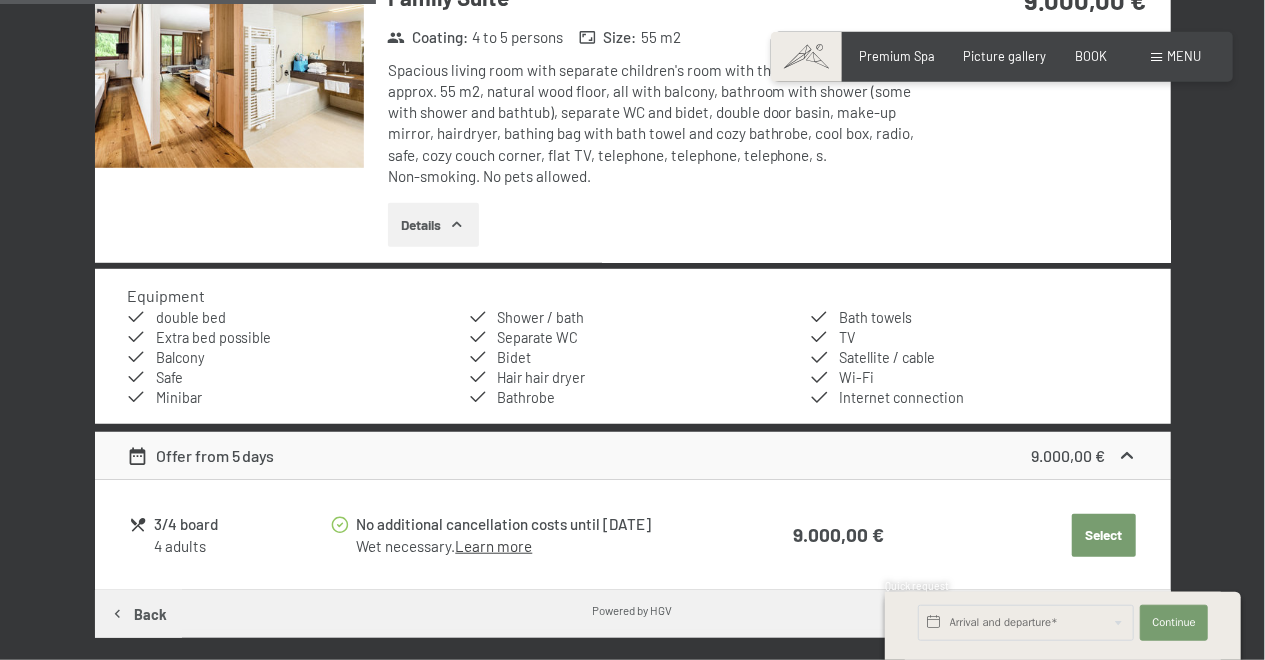 scroll, scrollTop: 590, scrollLeft: 0, axis: vertical 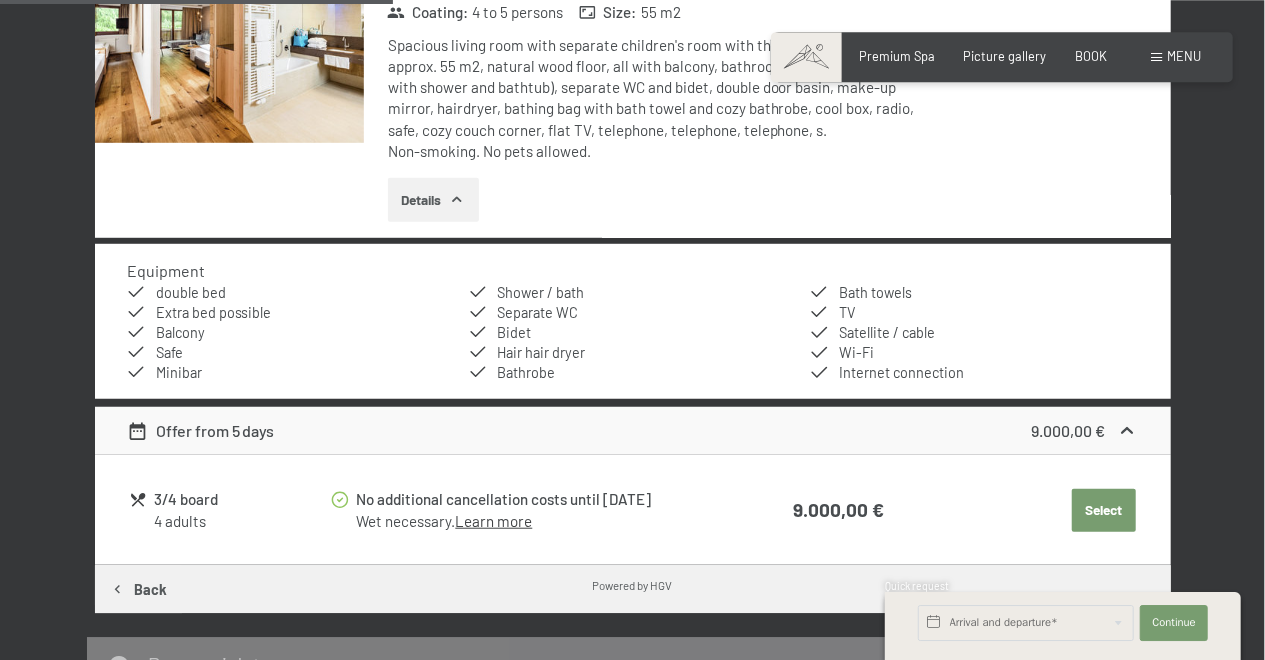 click on "Select" at bounding box center (1104, 511) 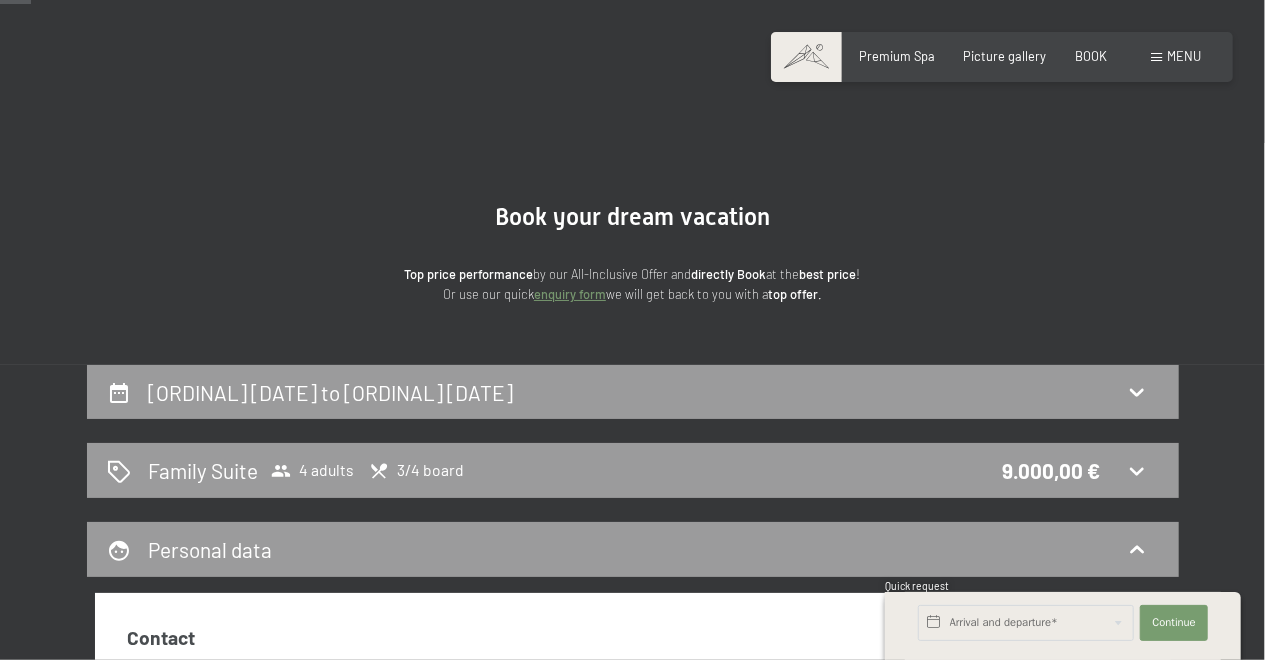 scroll, scrollTop: 0, scrollLeft: 0, axis: both 